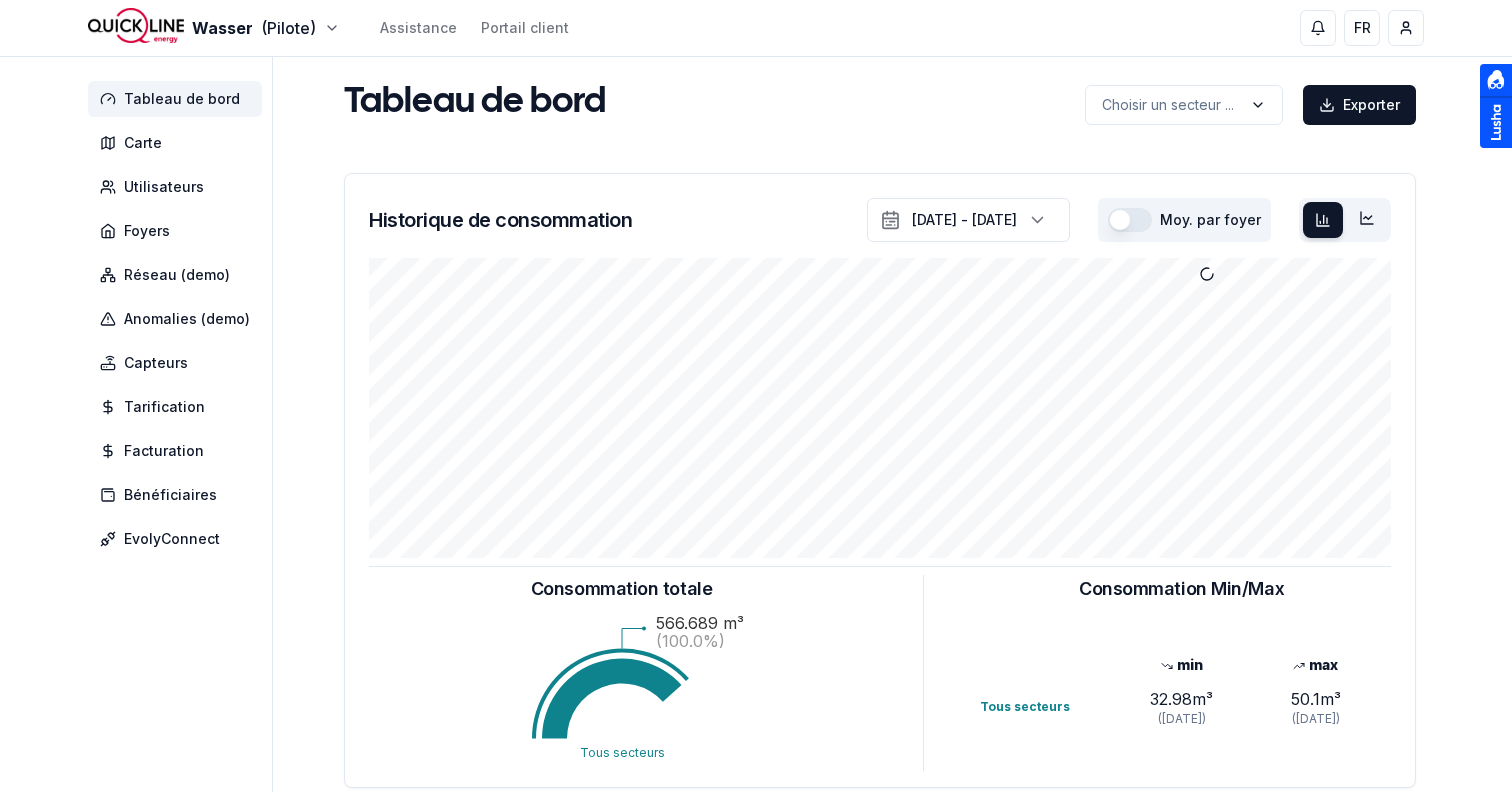 scroll, scrollTop: 0, scrollLeft: 0, axis: both 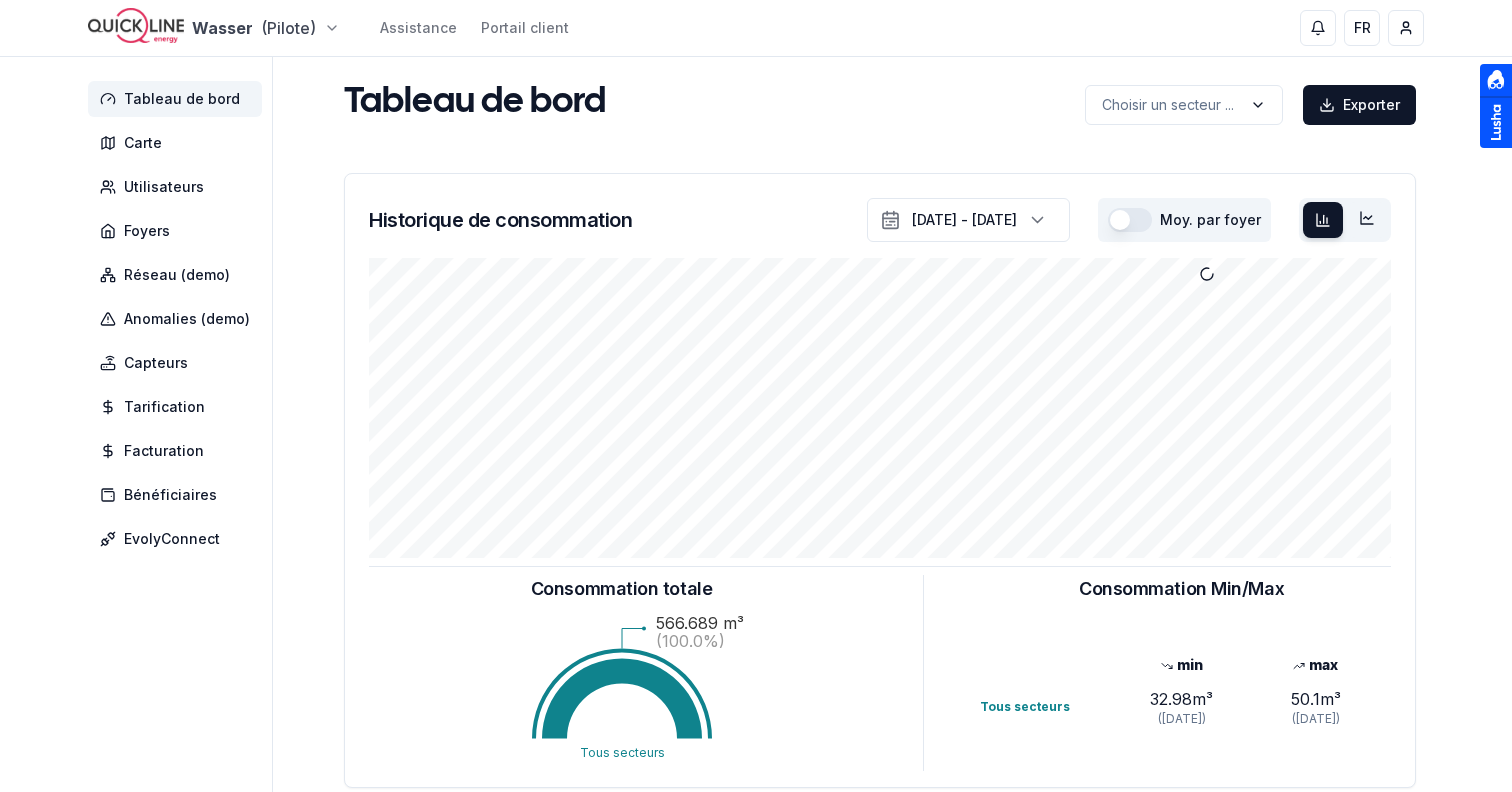 click on "Wasser (Pilote) Assistance Portail client FR Sami Tableau de bord Carte Utilisateurs Foyers Réseau (demo) Anomalies (demo) Capteurs Tarification Facturation Bénéficiaires EvolyConnect Tableau de bord Choisir un secteur ... Exporter Choisir un secteur ... Historique de consommation [DATE] - [DATE] Moy. par foyer Consommation totale Tous secteurs 566.689 m³ (100.0%) Consommation Min/Max min max Tous secteurs 0.69  m³ ([DATE] - 04h) 14.71  m³ ([DATE] - 16h) Consommation totale Tous secteurs 566.689 m³ (100.0%) Consommation Min/Max min max Tous secteurs 32.98  m³ ([DATE]) 50.1  m³ ([DATE]) Nombre de compteurs installés :  2 GWF Integra Itron 1 1 0 Tous secteurs Anomalies    (demo) Fuites Fraudes Réclamations 10 Fuites détectées 181.49 m³ Volume total des fuites Développé par   evoly   -  metering forever different . Linkedin 1" at bounding box center [756, 619] 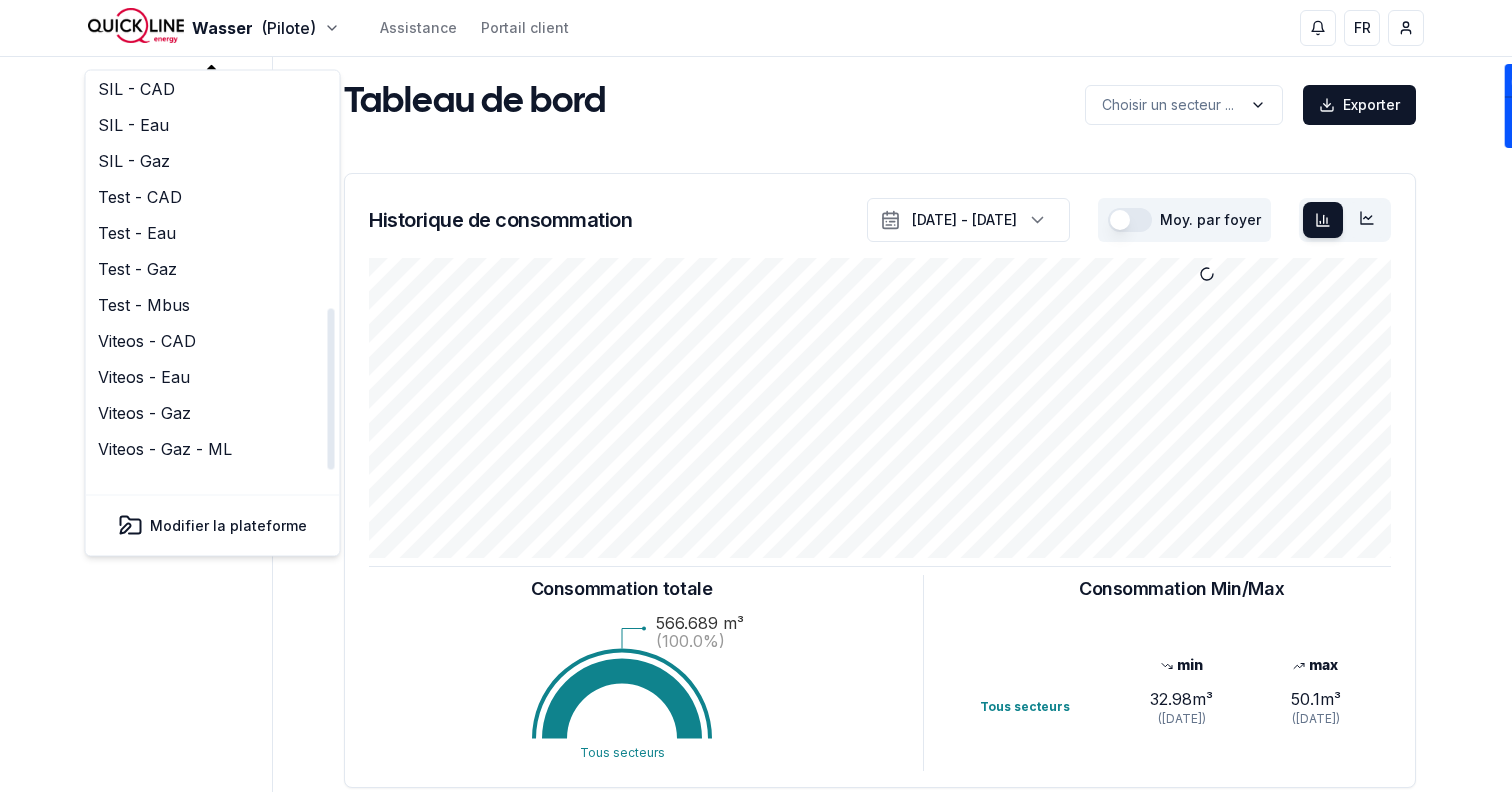 scroll, scrollTop: 576, scrollLeft: 0, axis: vertical 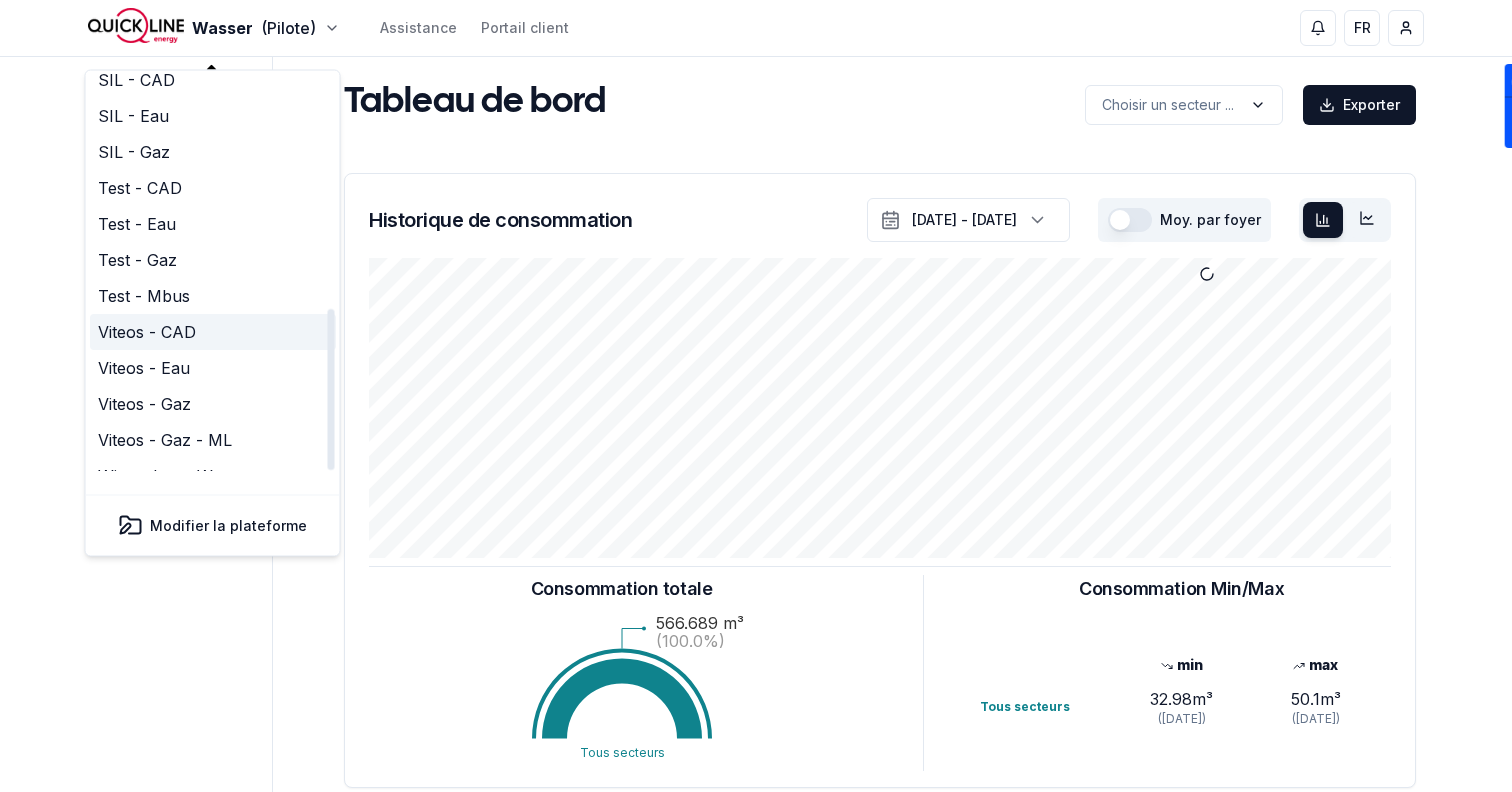 click on "Viteos - CAD" at bounding box center [213, 333] 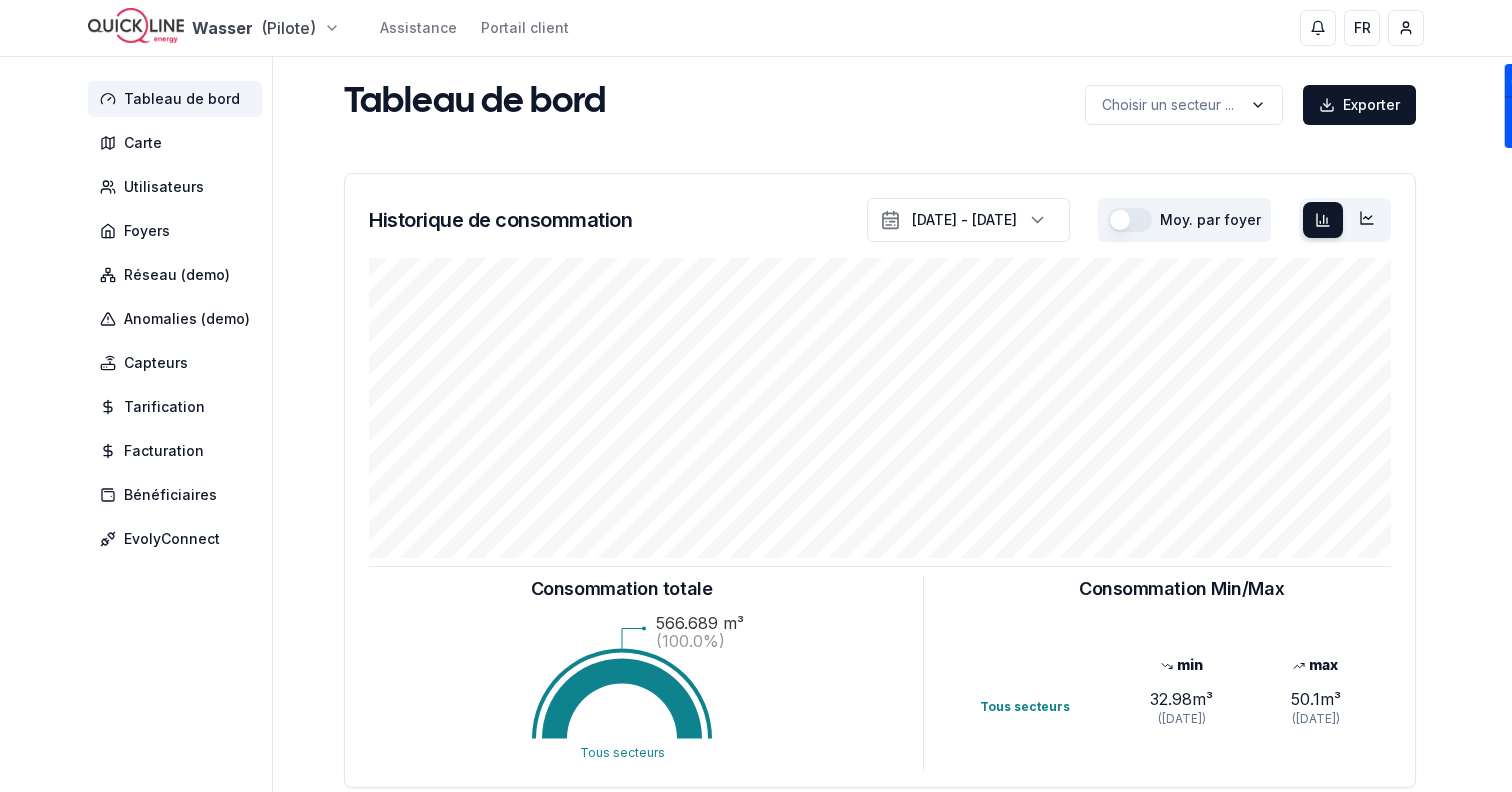 click on "Wasser (Pilote) Assistance Portail client FR Sami Tableau de bord Carte Utilisateurs Foyers Réseau (demo) Anomalies (demo) Capteurs Tarification Facturation Bénéficiaires EvolyConnect Tableau de bord Choisir un secteur ... Exporter Choisir un secteur ... Historique de consommation [DATE] - [DATE] Moy. par foyer Consommation totale Tous secteurs 566.689 m³ (100.0%) Consommation Min/Max min max Tous secteurs 0.69  m³ ([DATE] - 04h) 14.71  m³ ([DATE] - 16h) Consommation totale Tous secteurs 566.689 m³ (100.0%) Consommation Min/Max min max Tous secteurs 32.98  m³ ([DATE]) 50.1  m³ ([DATE]) Nombre de compteurs installés :  2 GWF Integra Itron 1 1 0 Tous secteurs Anomalies    (demo) Fuites Fraudes Réclamations 10 Fuites détectées 181.49 m³ Volume total des fuites Développé par   evoly   -  metering forever different . Linkedin 1" at bounding box center (756, 619) 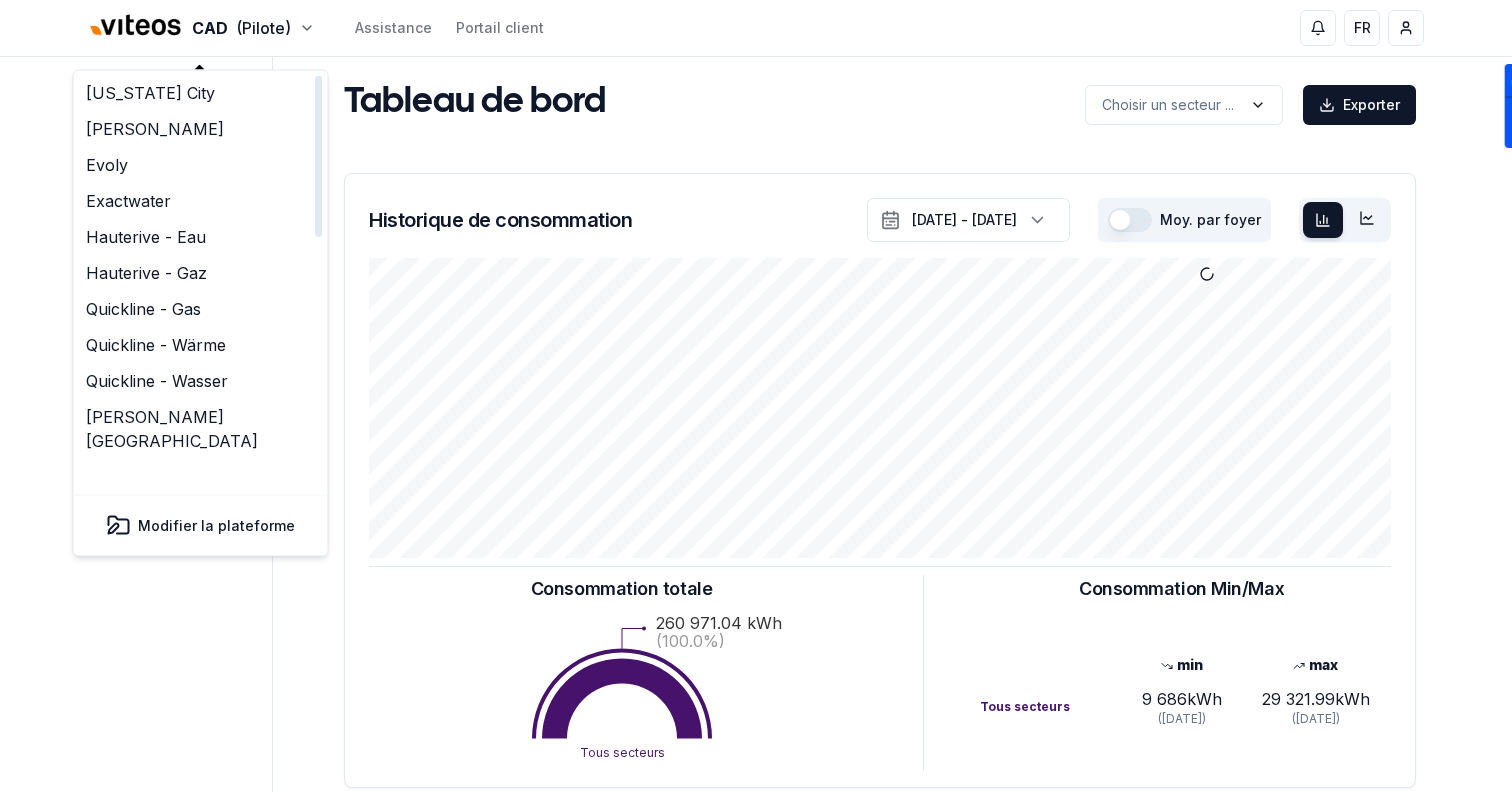 click on "CAD (Pilote) Assistance Portail client FR Sami Tableau de bord Réseaux de chaleur Carte Utilisateurs Foyers Anomalies (demo) Capteurs Tarification Facturation Bénéficiaires EvolyConnect Tableau de bord Choisir un secteur ... Exporter Choisir un secteur ... Historique de consommation [DATE] - [DATE] Moy. par foyer Consommation totale Consommation Min/Max min max Tous secteurs - 353 225.1  kWh ([DATE] - 12h) 6 850  kWh ([DATE] - 08h) Consommation totale Tous secteurs 260 971.04 kWh (100.0%) Consommation Min/Max min max Tous secteurs 9 686  kWh ([DATE]) 29 321.99  kWh ([DATE]) Nombre de compteurs installés :  331 GWF Integra Itron Siemens 0 188 0 143 Tous secteurs Anomalies    (demo) Fuites Fraudes Réclamations 10 Fuites détectées 181.49 m³ Volume total des fuites Développé par   evoly   -  metering forever different . Linkedin 143" at bounding box center [756, 619] 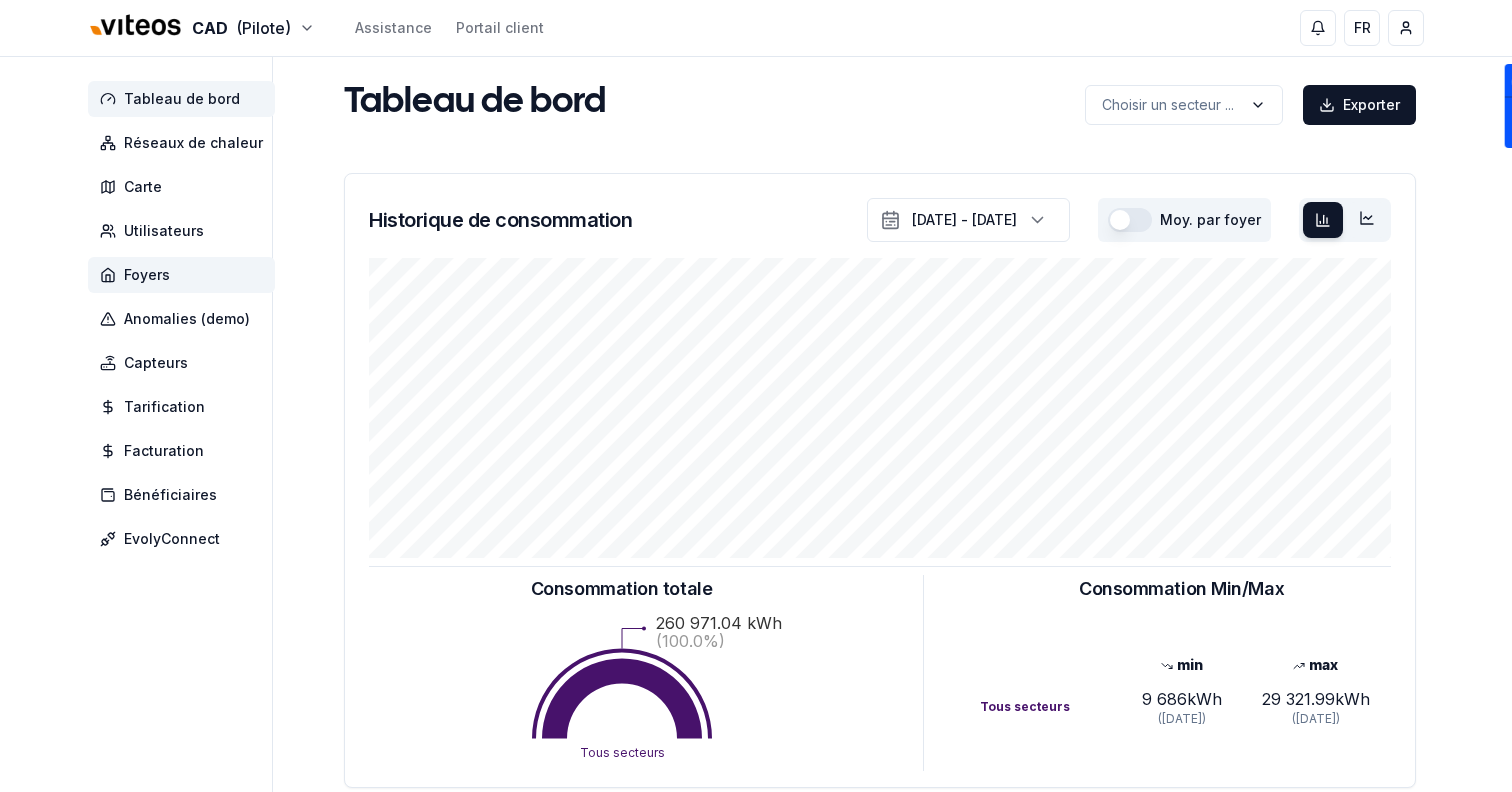 click on "Foyers" at bounding box center (181, 275) 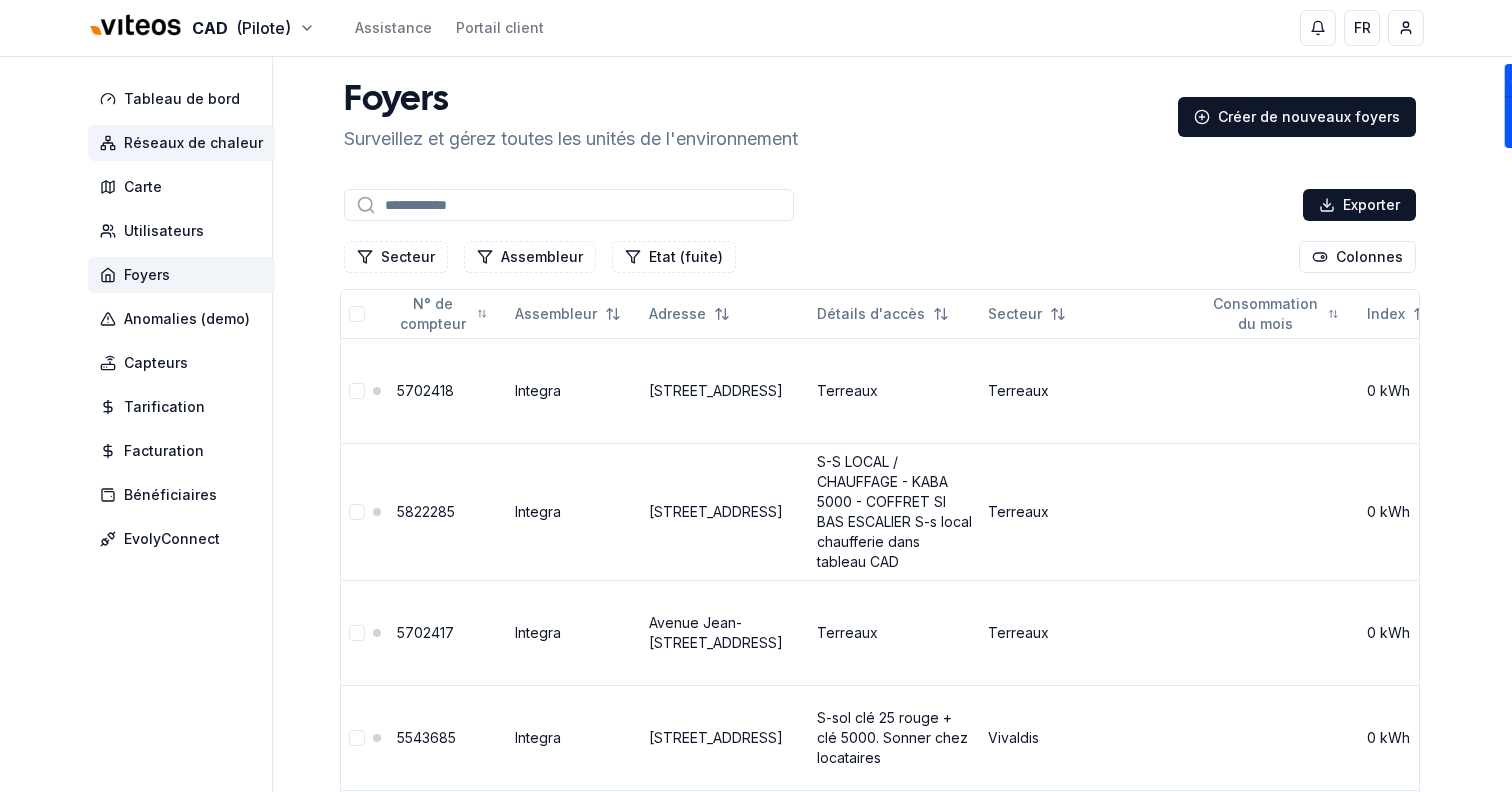 click on "Réseaux de chaleur" at bounding box center (193, 143) 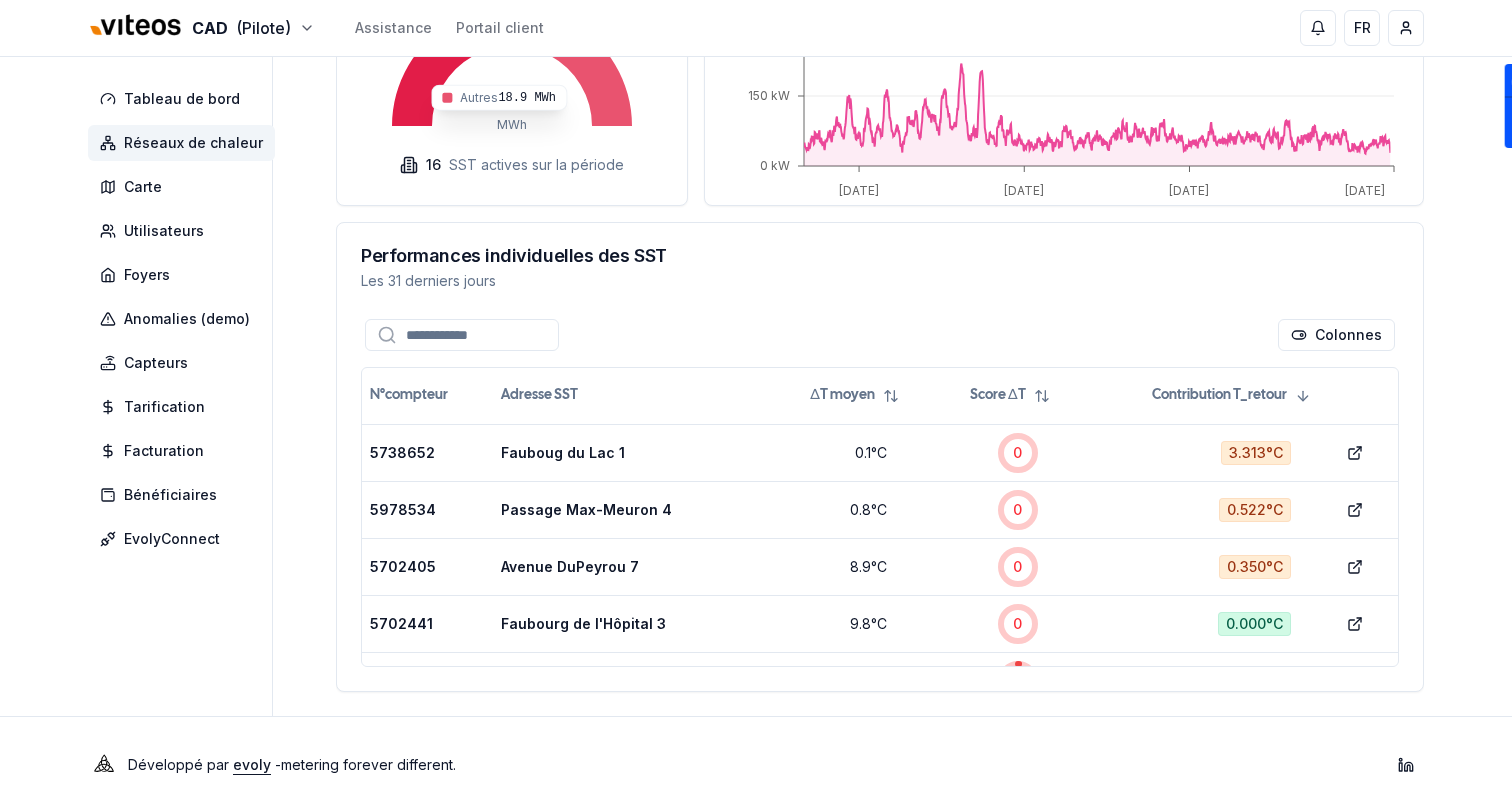 scroll, scrollTop: 650, scrollLeft: 0, axis: vertical 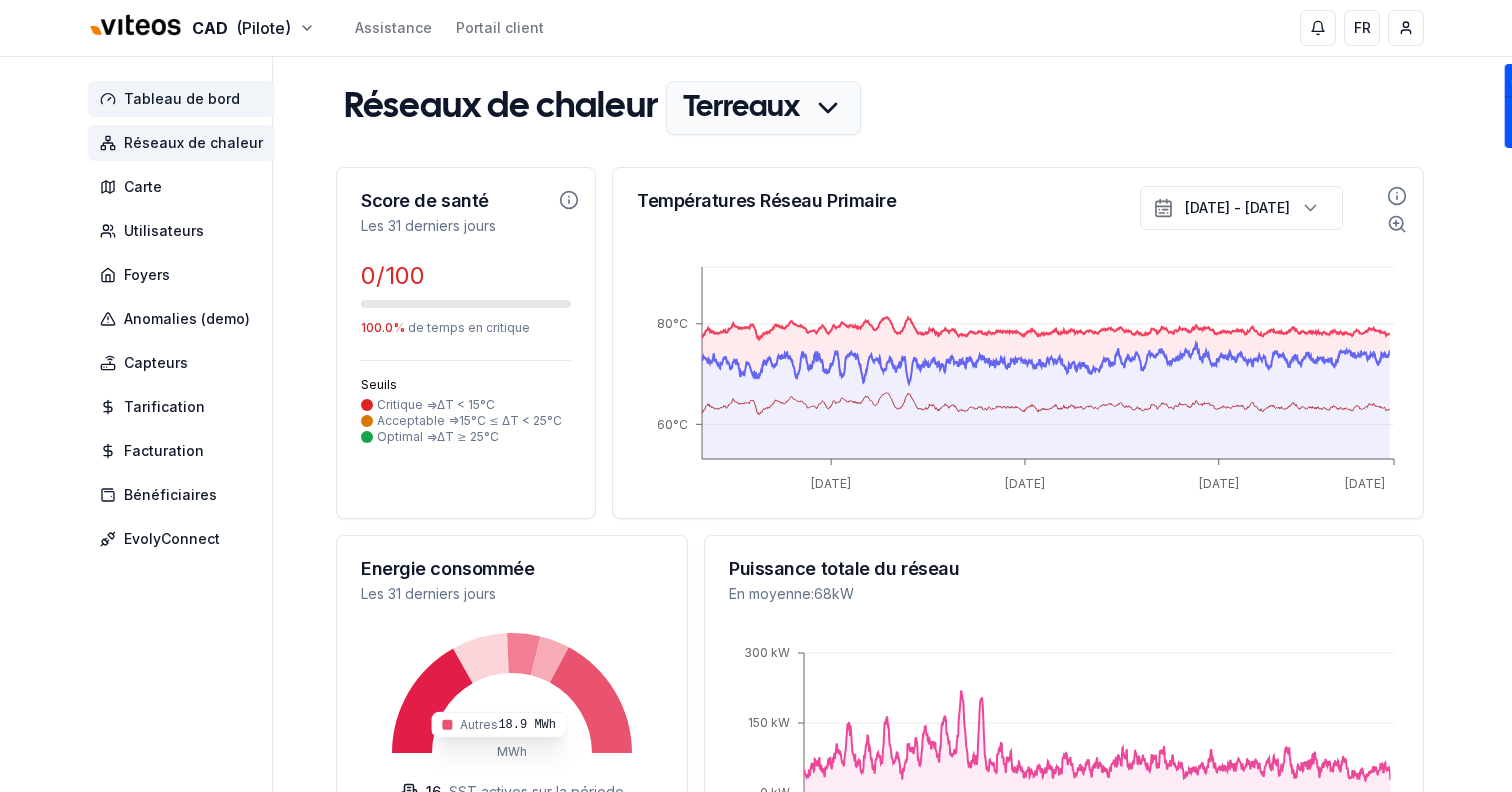 click on "Tableau de bord" at bounding box center (182, 99) 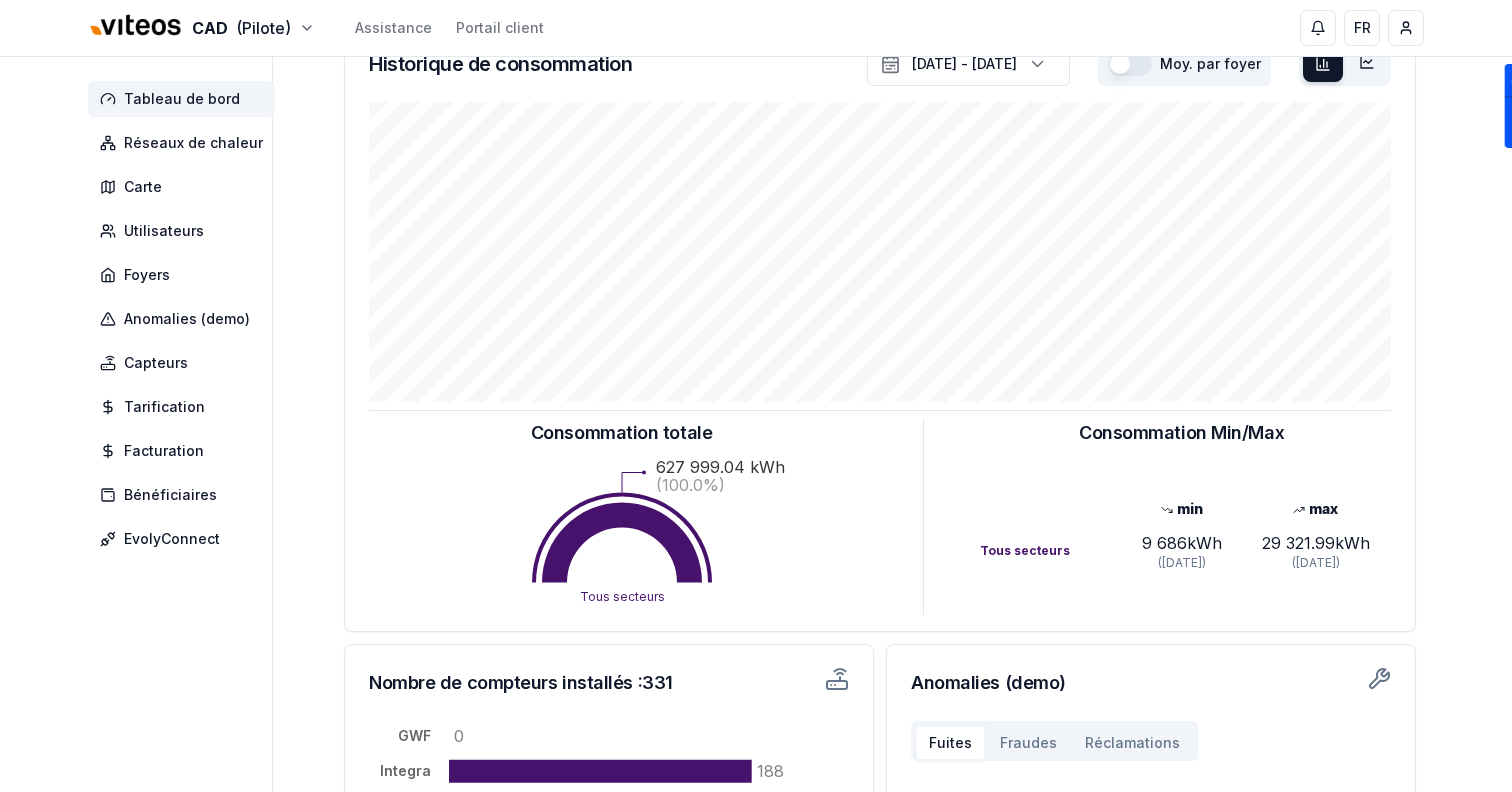scroll, scrollTop: 0, scrollLeft: 0, axis: both 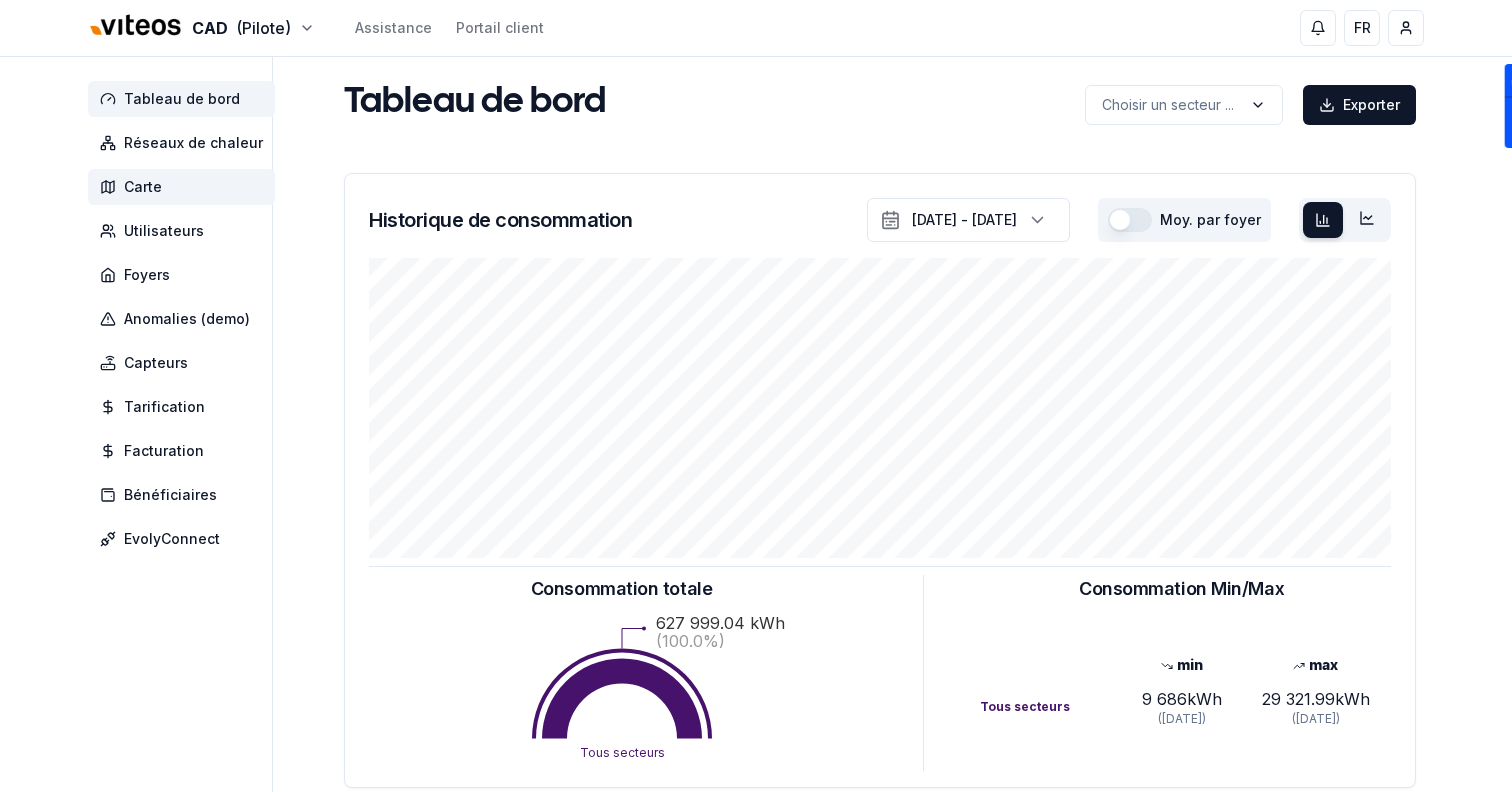 click on "Carte" at bounding box center [143, 187] 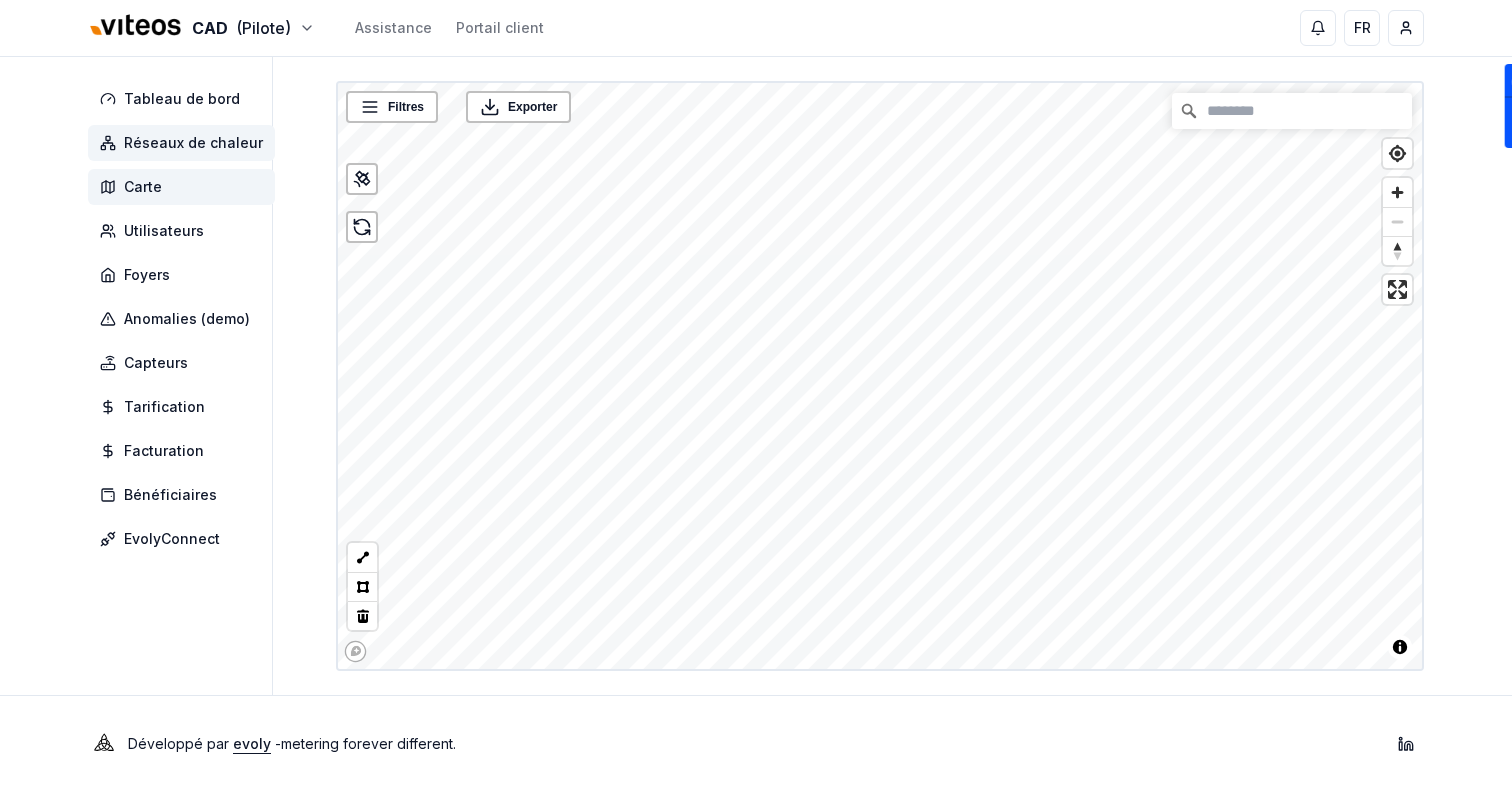 click on "Réseaux de chaleur" at bounding box center [193, 143] 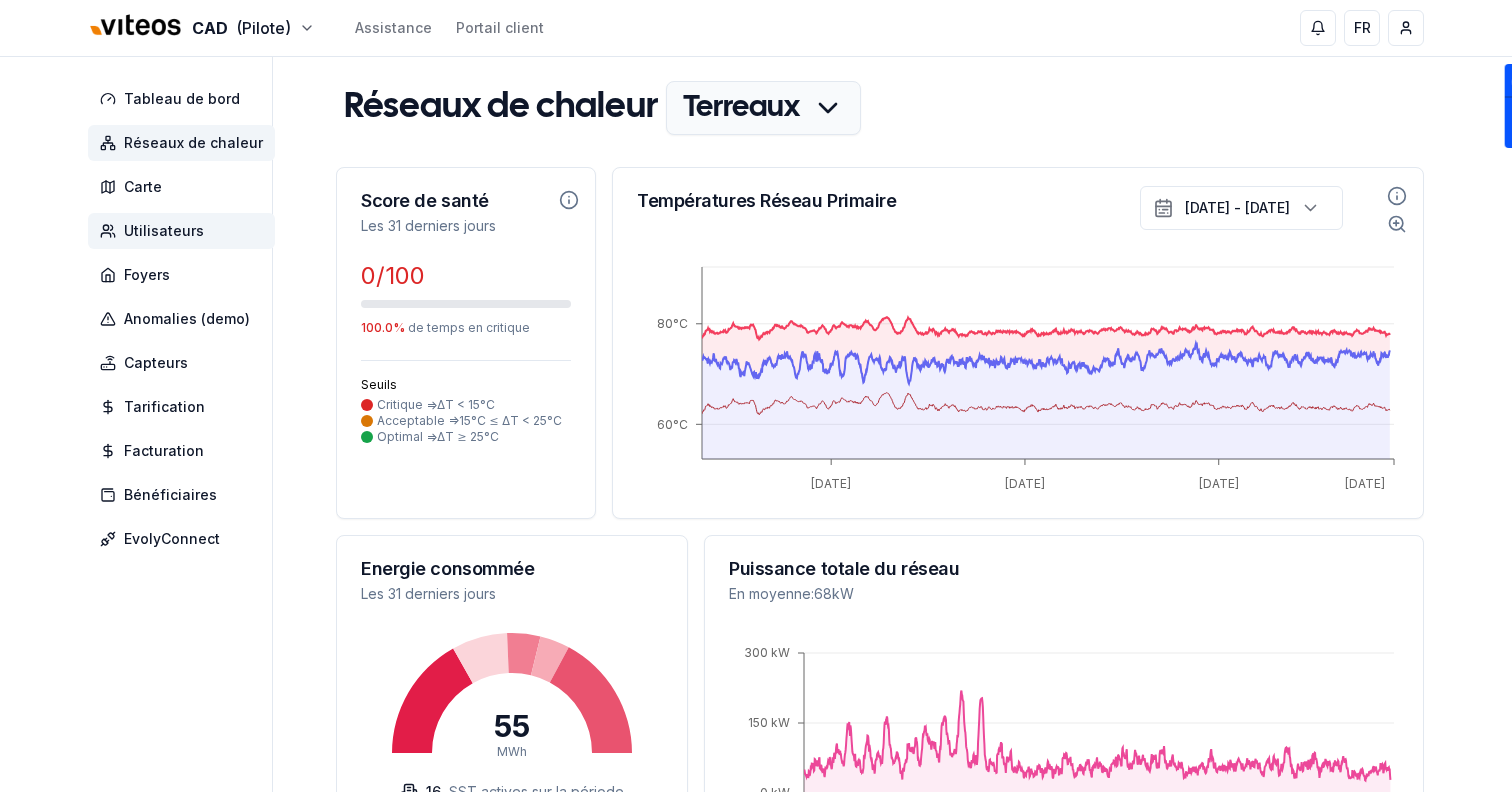 click on "Utilisateurs" at bounding box center [164, 231] 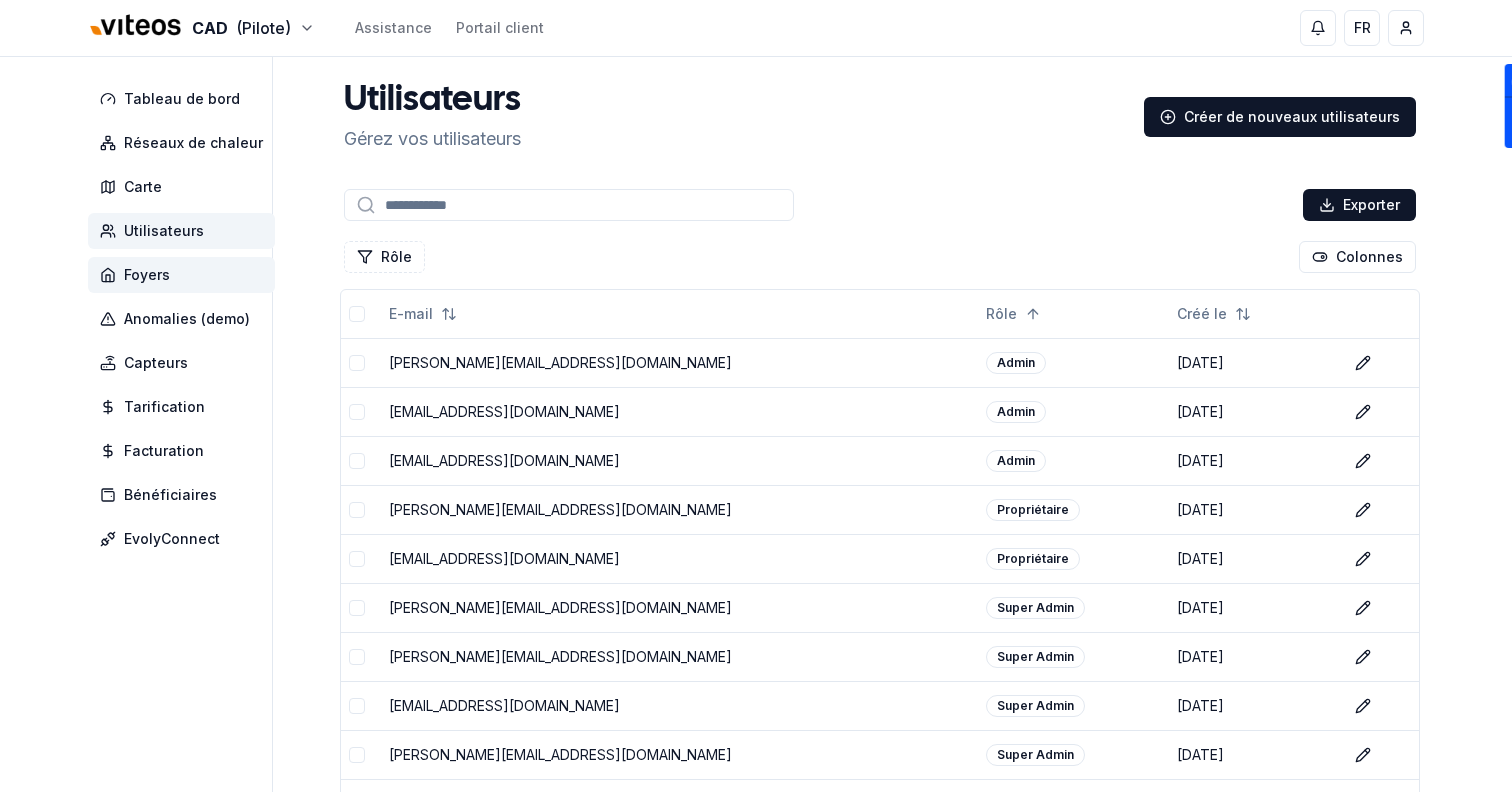 click on "Foyers" at bounding box center [181, 275] 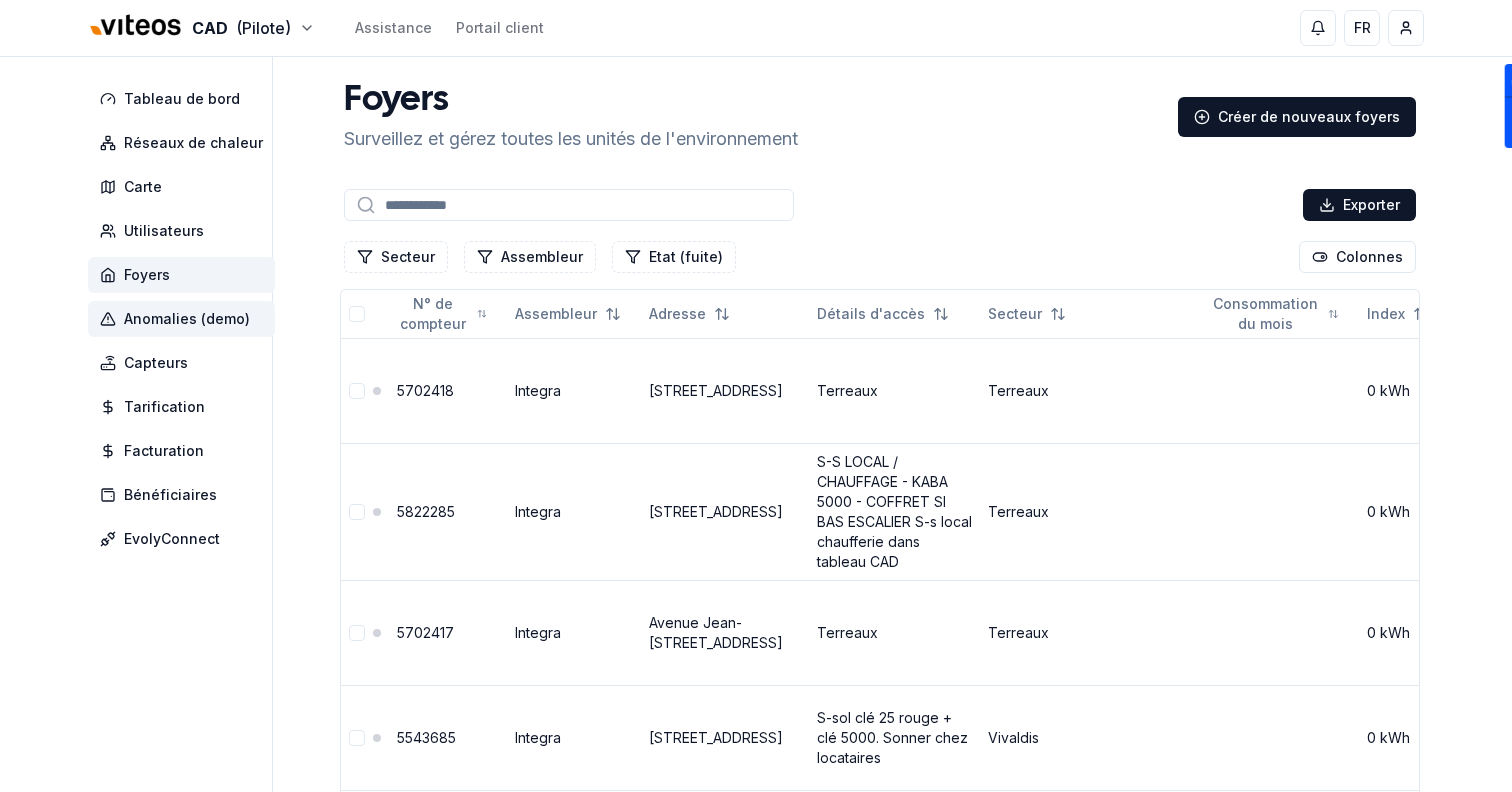 click on "Anomalies (demo)" at bounding box center [181, 319] 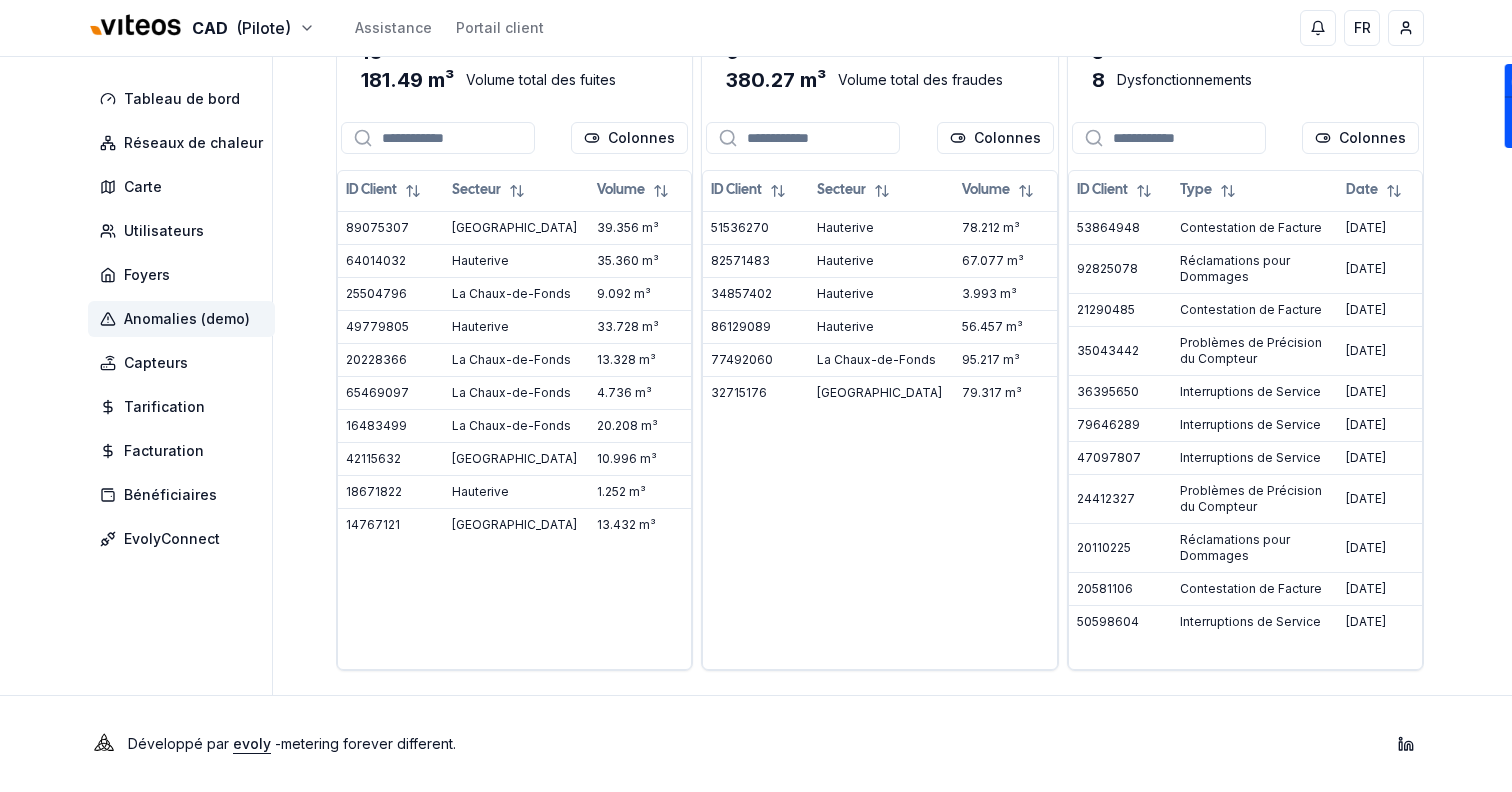 scroll, scrollTop: 0, scrollLeft: 0, axis: both 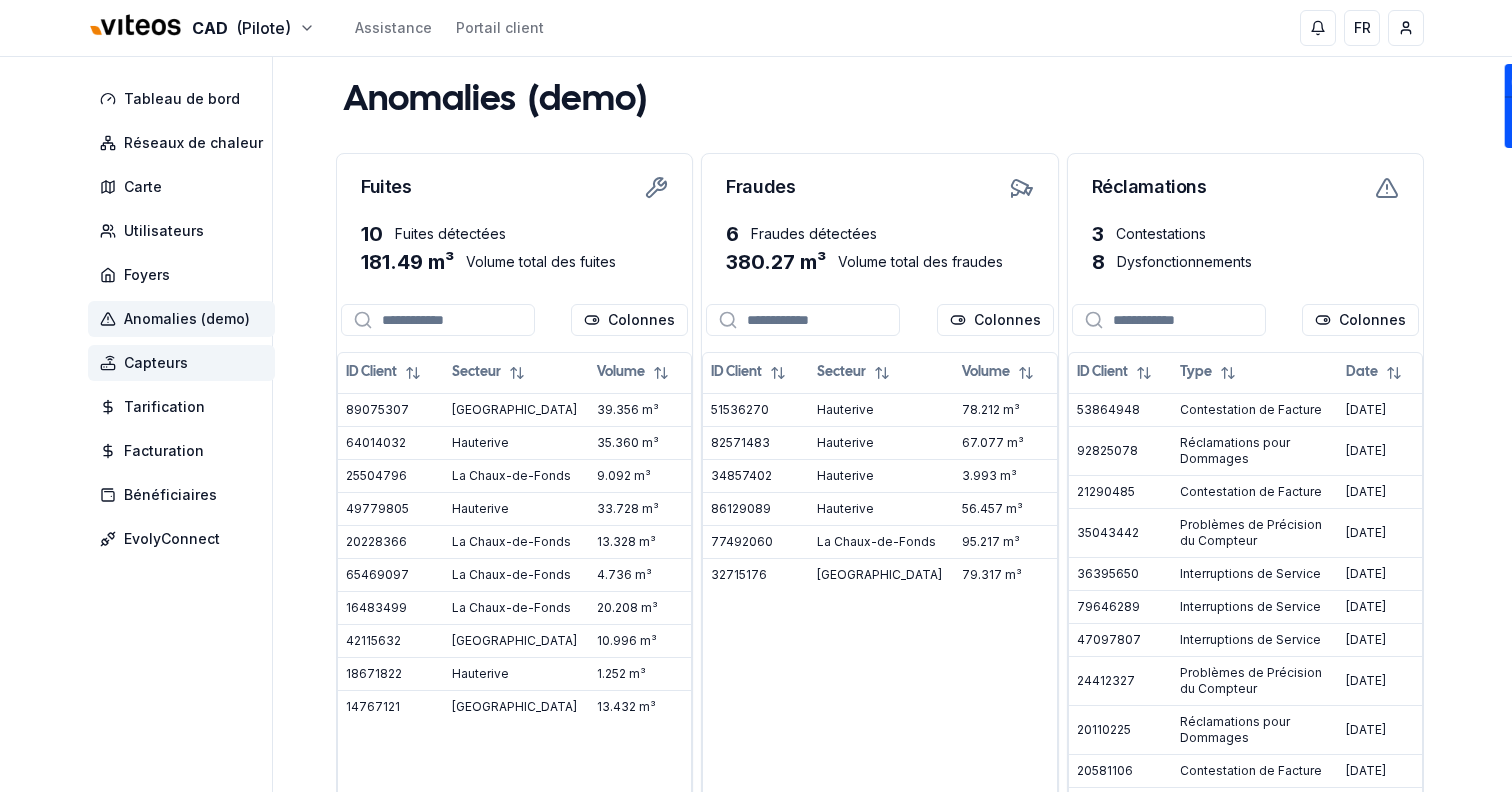 click on "Capteurs" at bounding box center (181, 363) 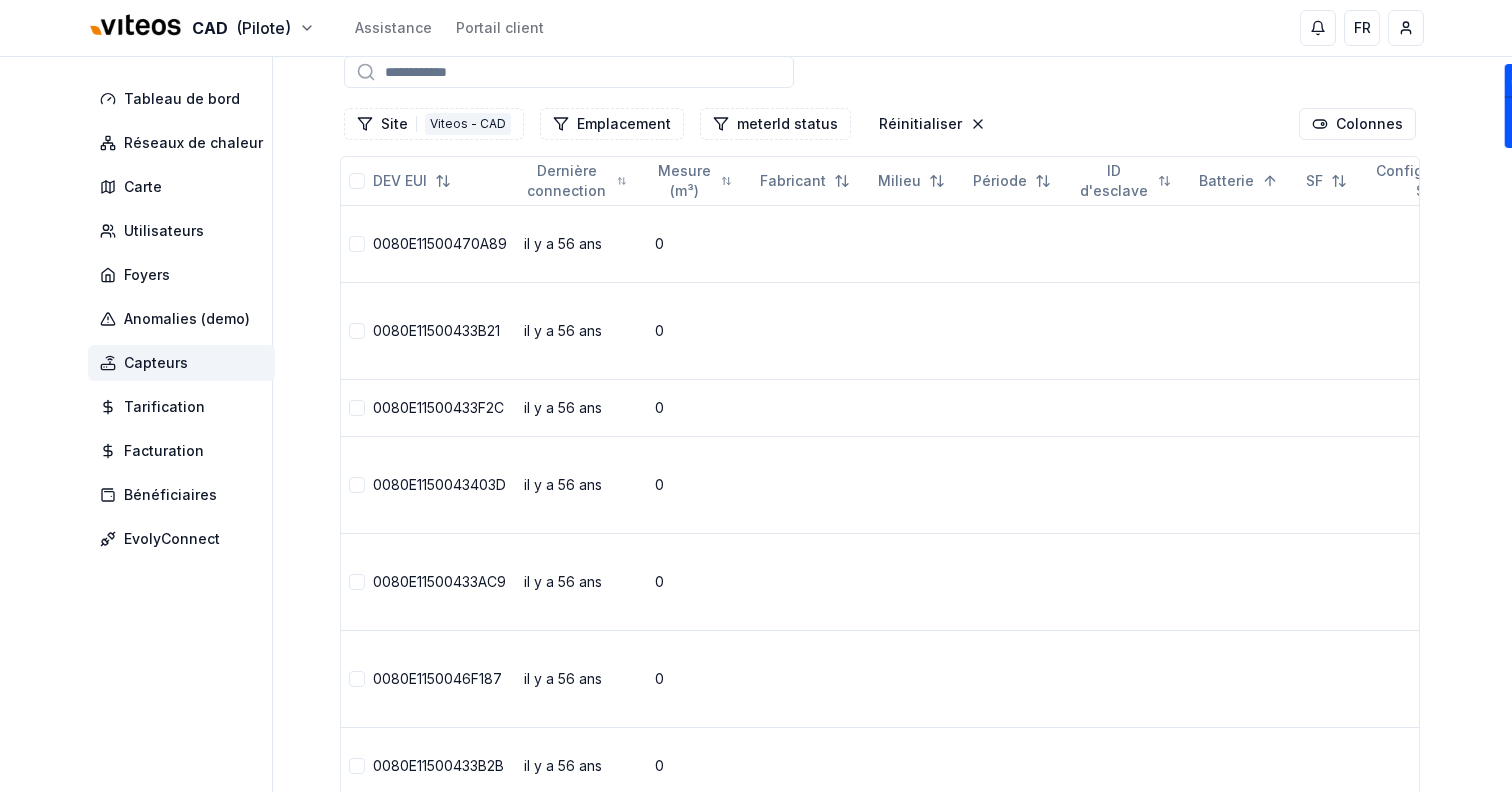 scroll, scrollTop: 137, scrollLeft: 0, axis: vertical 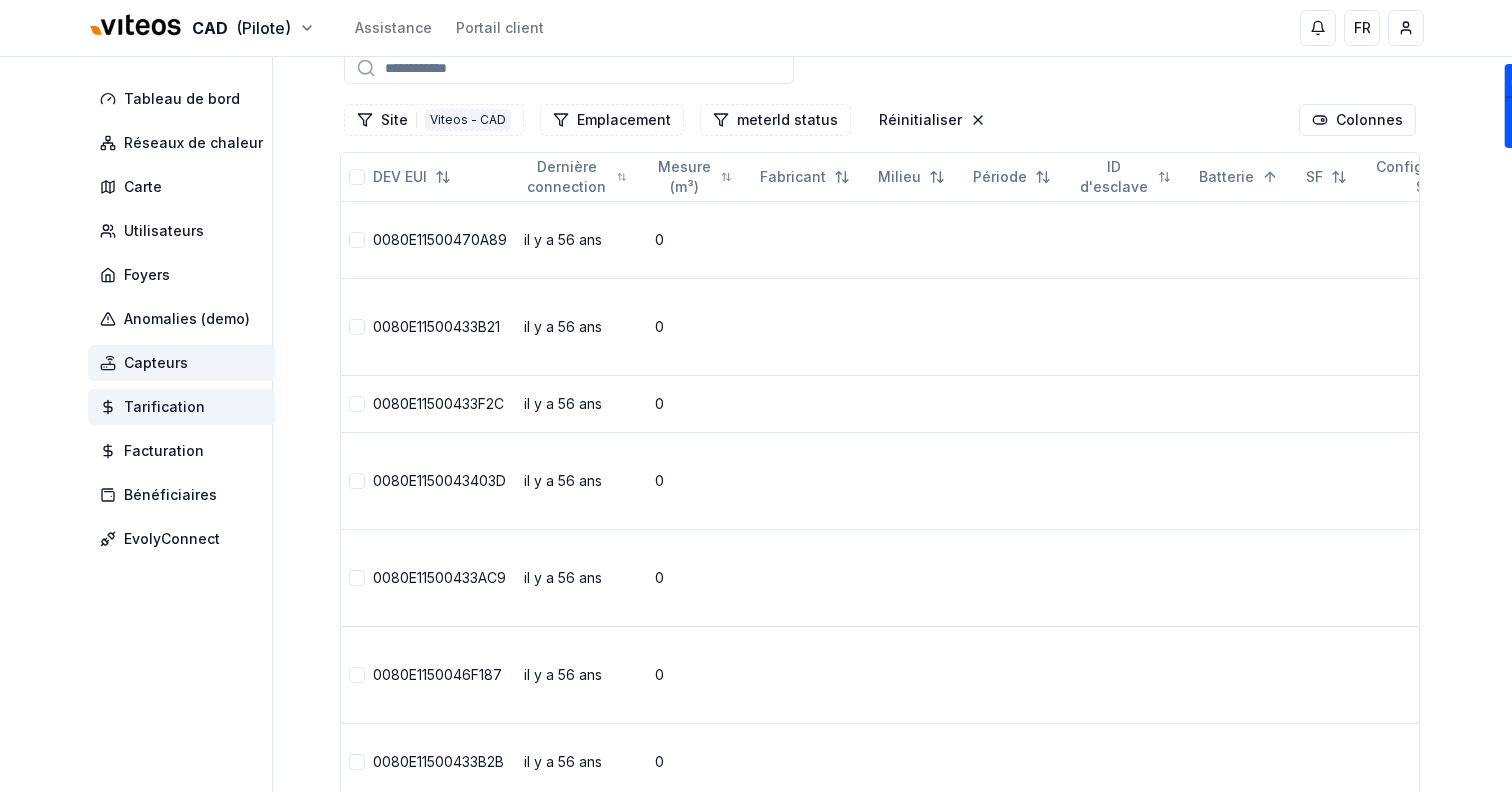click on "Tarification" at bounding box center (164, 407) 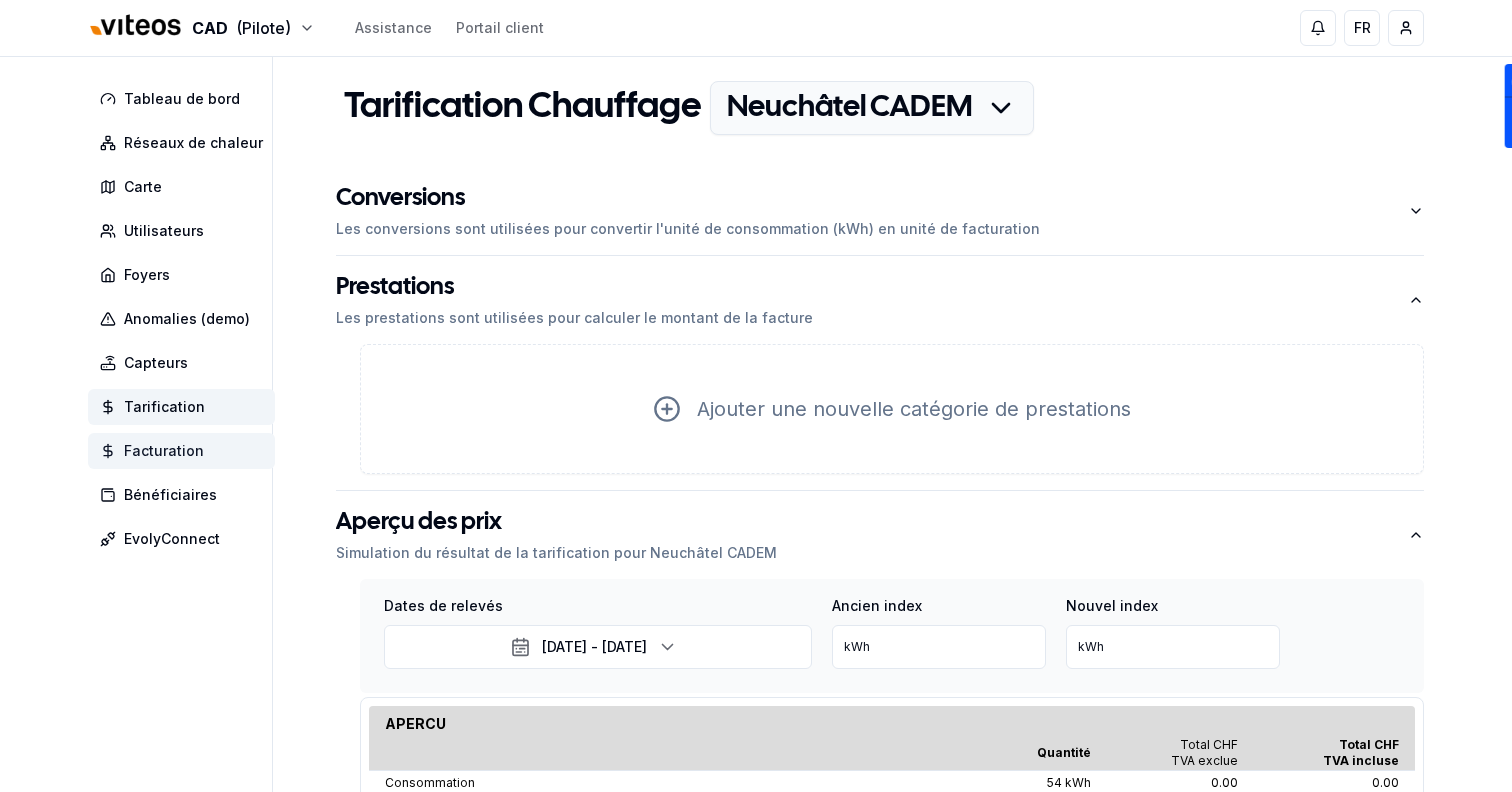 click on "Facturation" at bounding box center (164, 451) 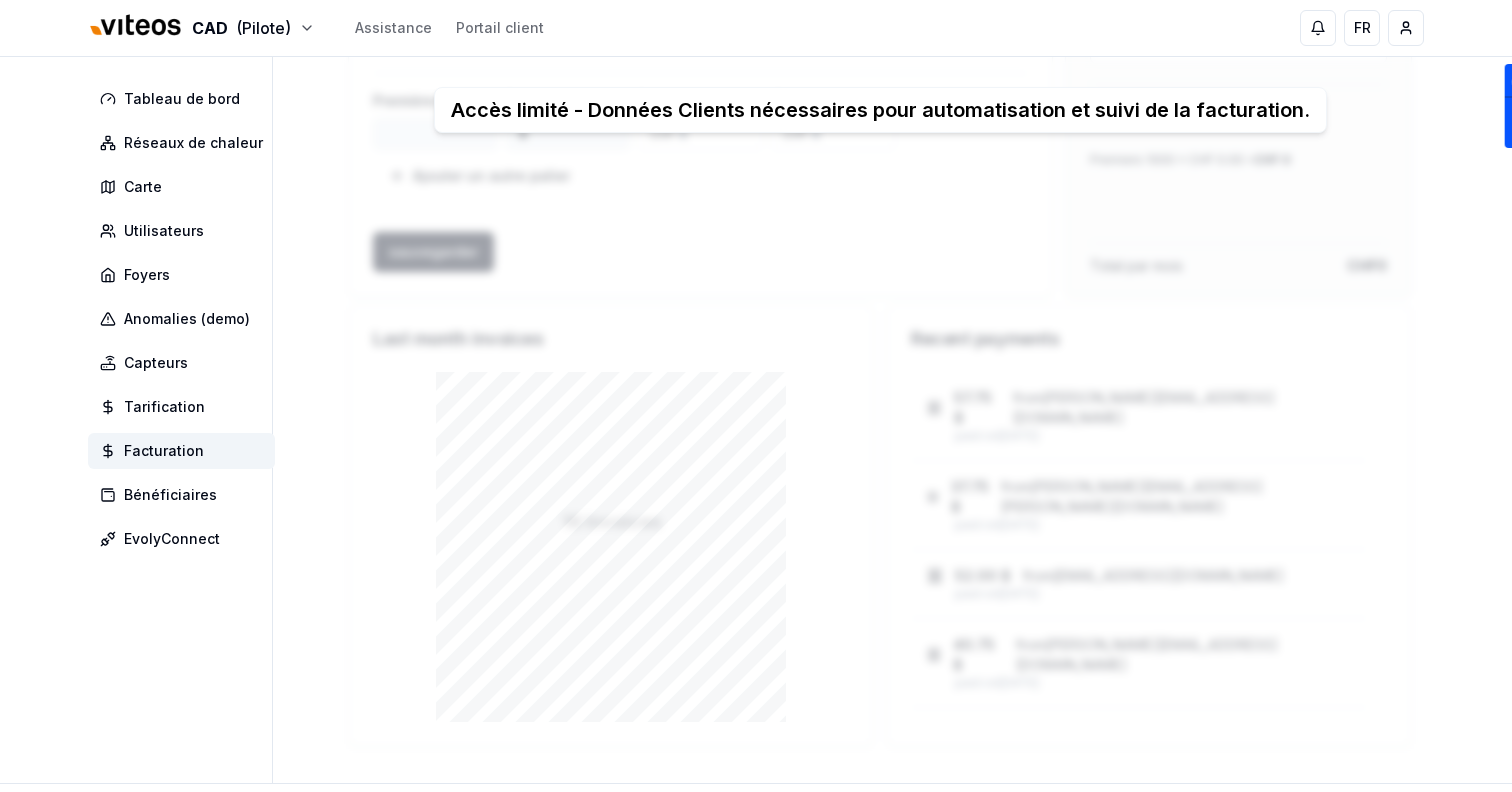 scroll, scrollTop: 258, scrollLeft: 0, axis: vertical 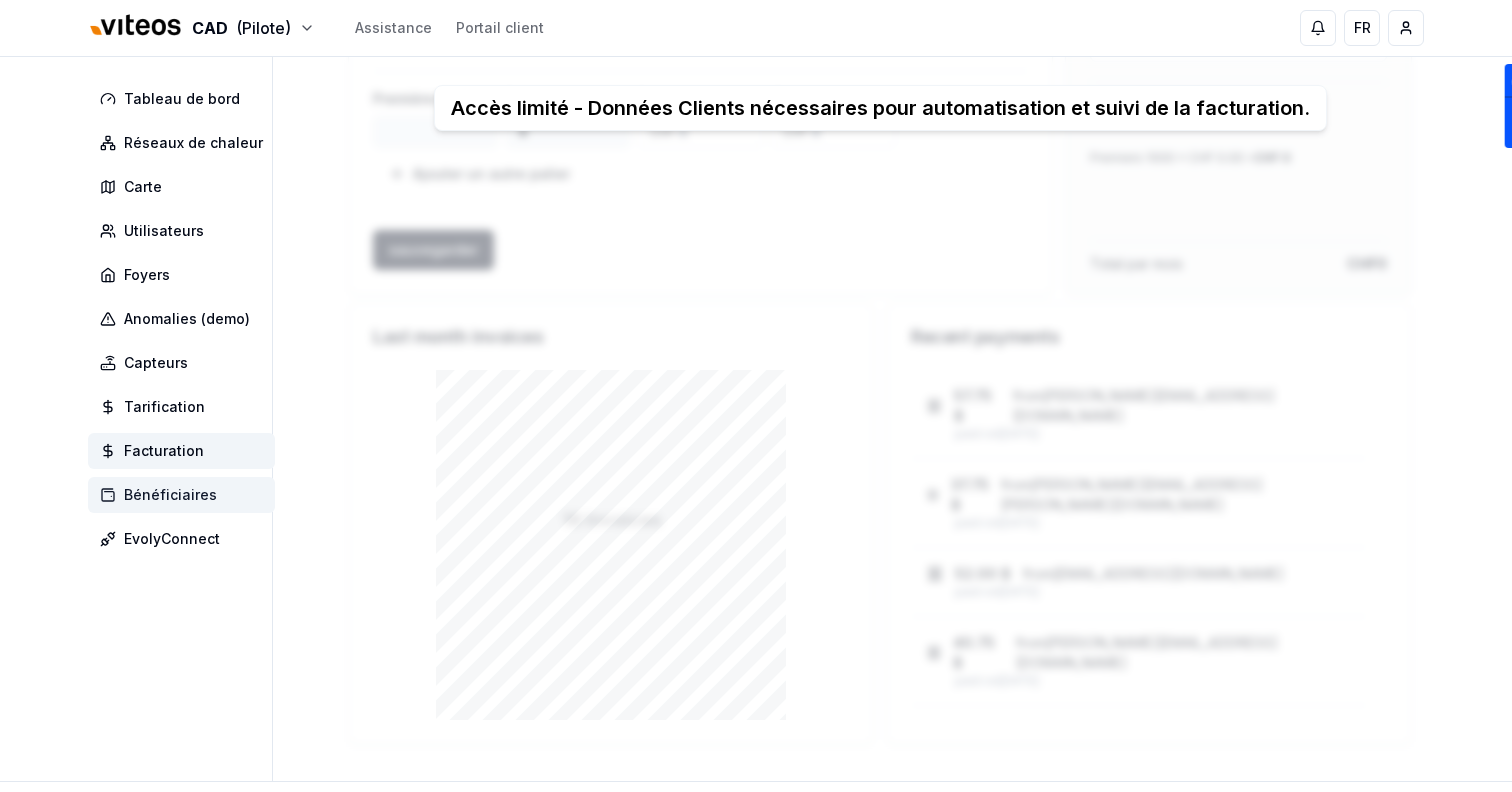 click on "Bénéficiaires" at bounding box center (181, 495) 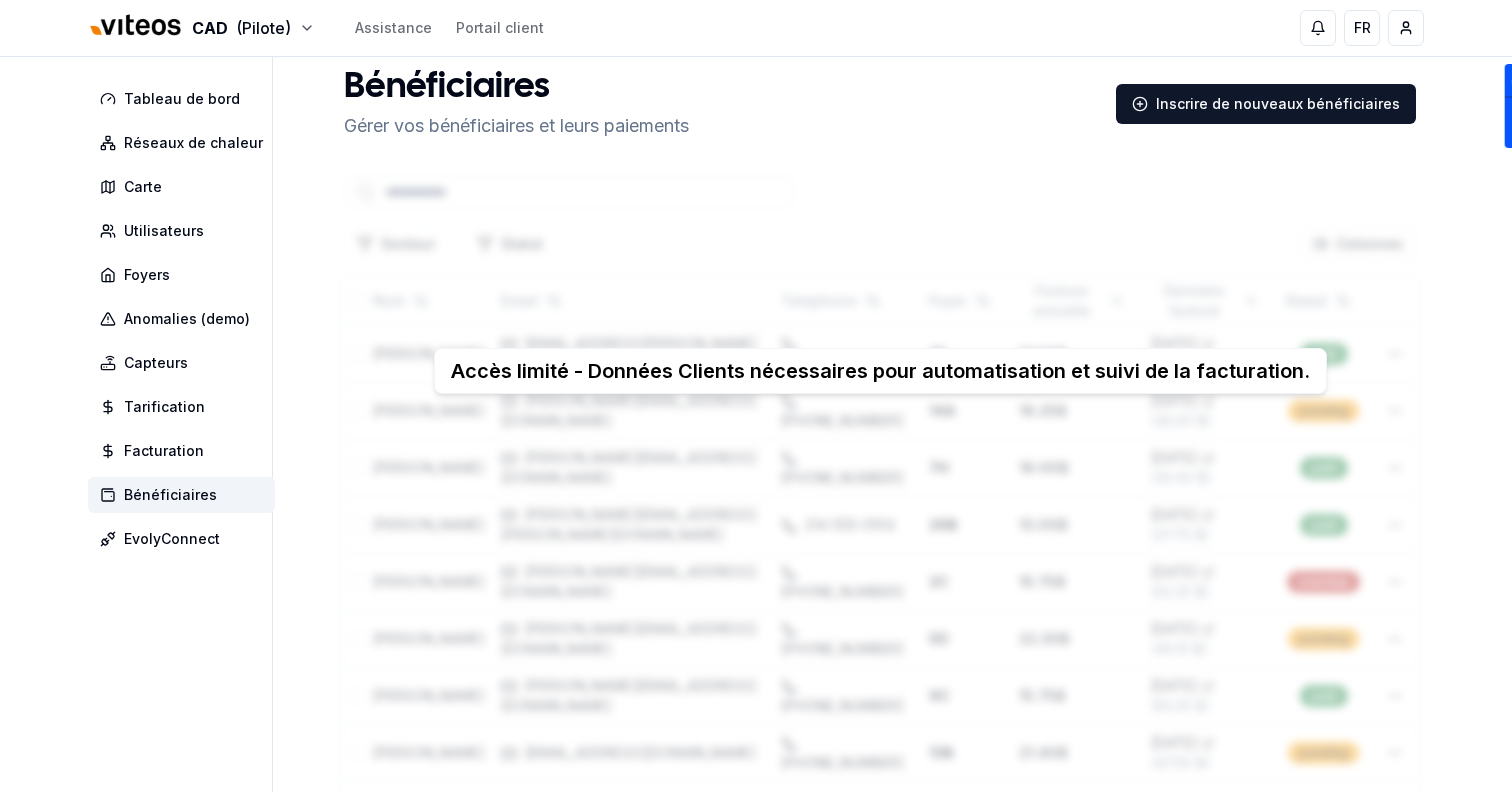 scroll, scrollTop: 7, scrollLeft: 0, axis: vertical 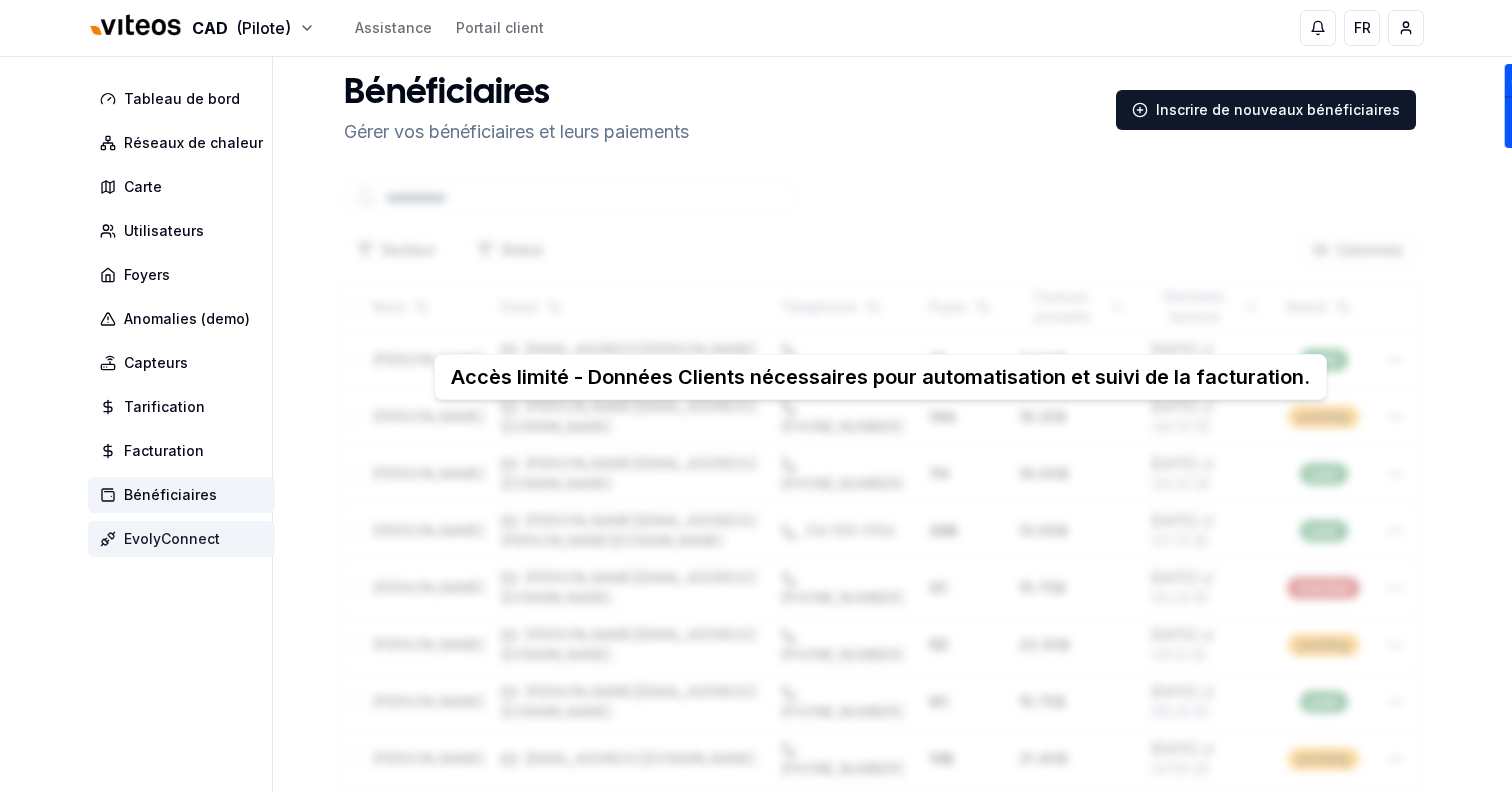 click on "EvolyConnect" at bounding box center [181, 539] 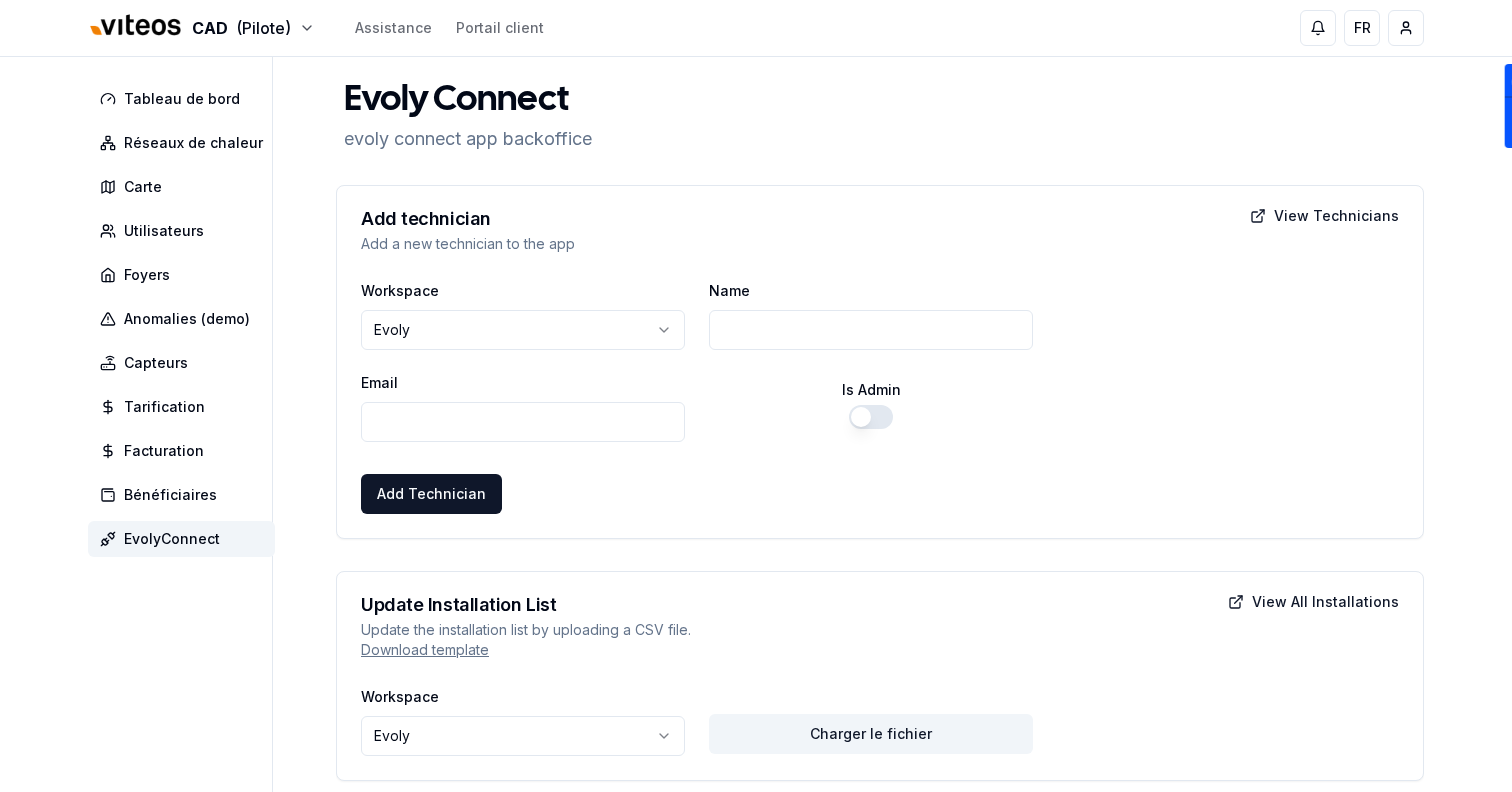 scroll, scrollTop: 110, scrollLeft: 0, axis: vertical 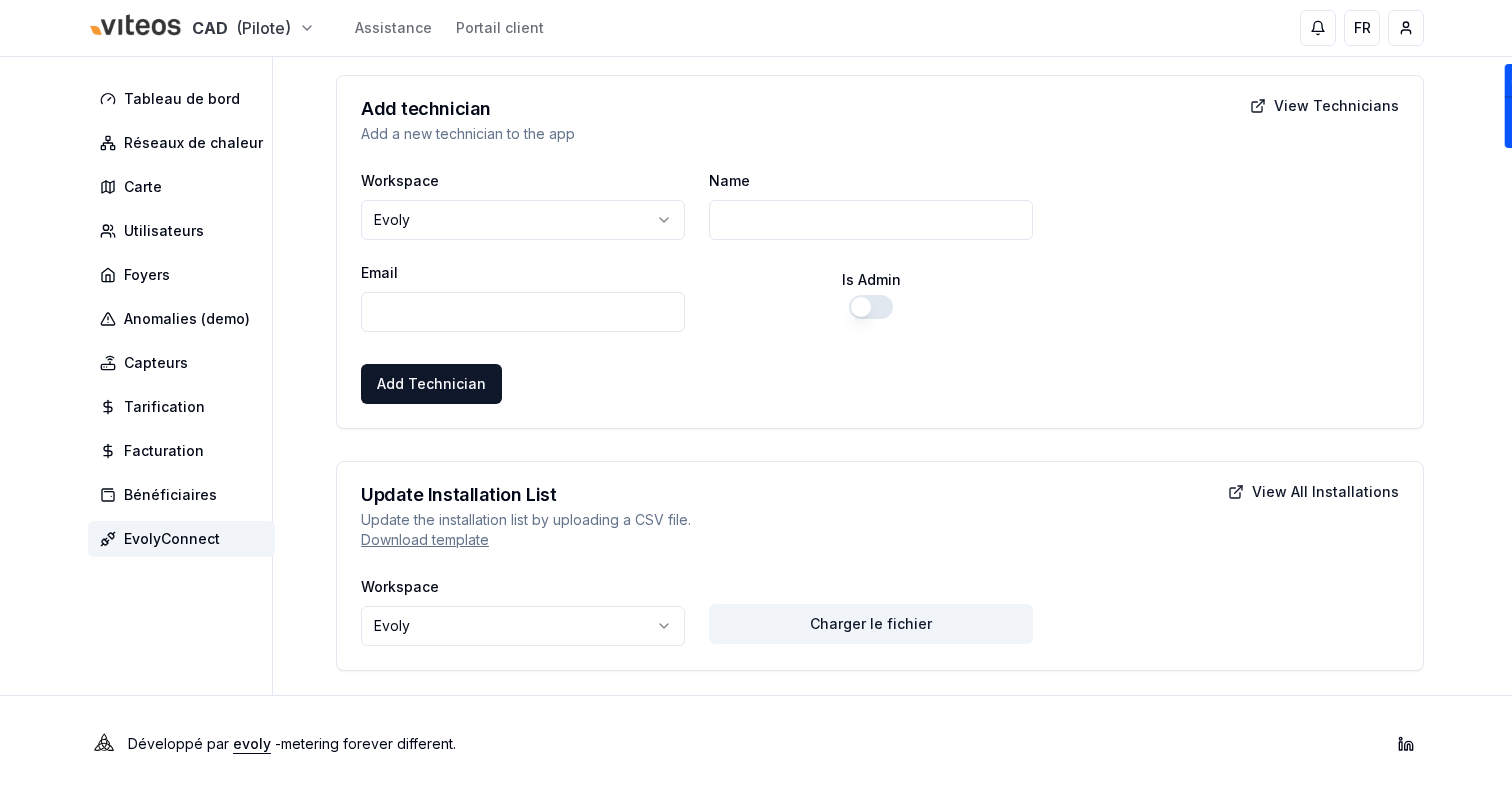 click on "**********" at bounding box center [756, 341] 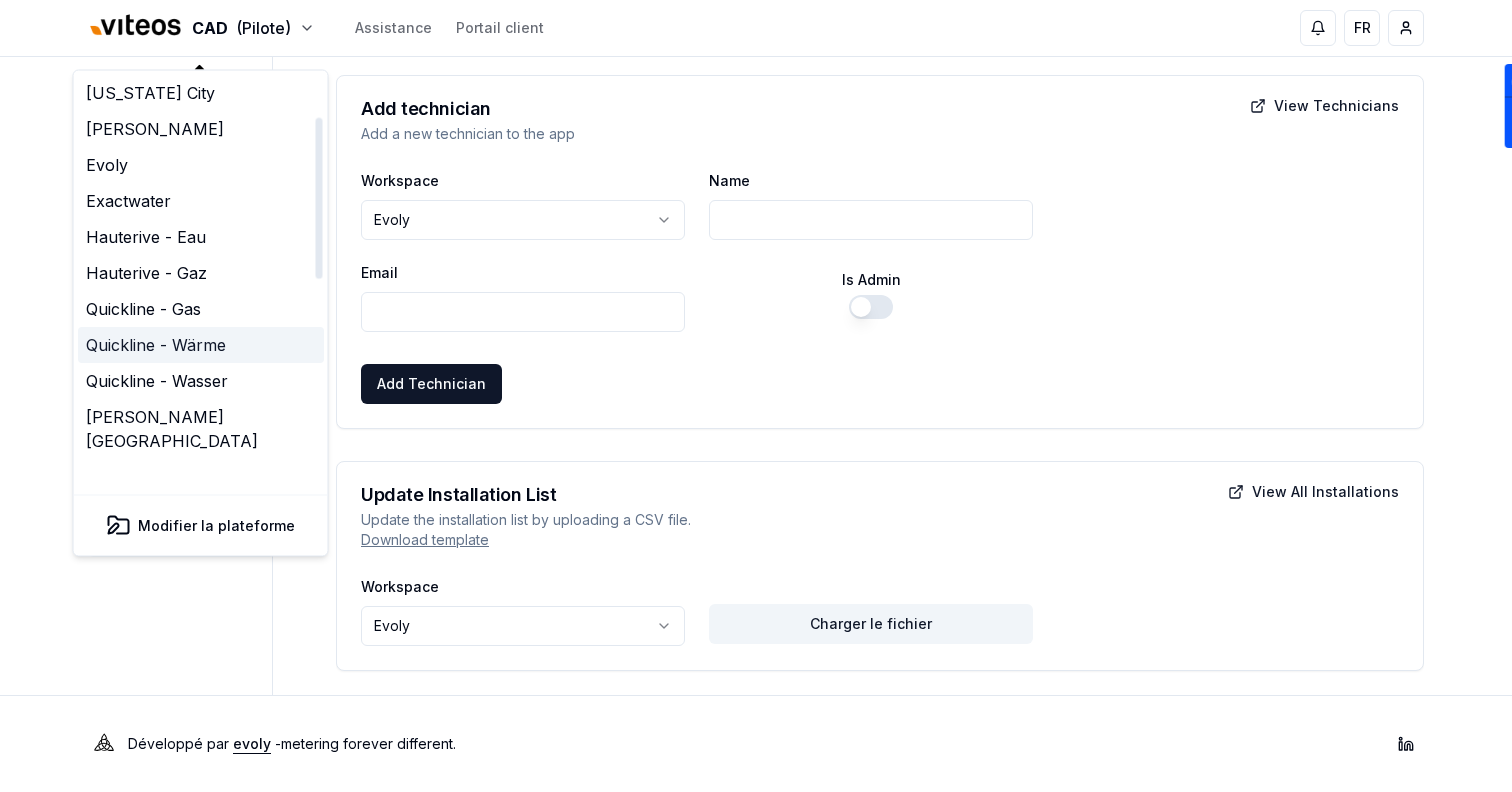 scroll, scrollTop: 576, scrollLeft: 0, axis: vertical 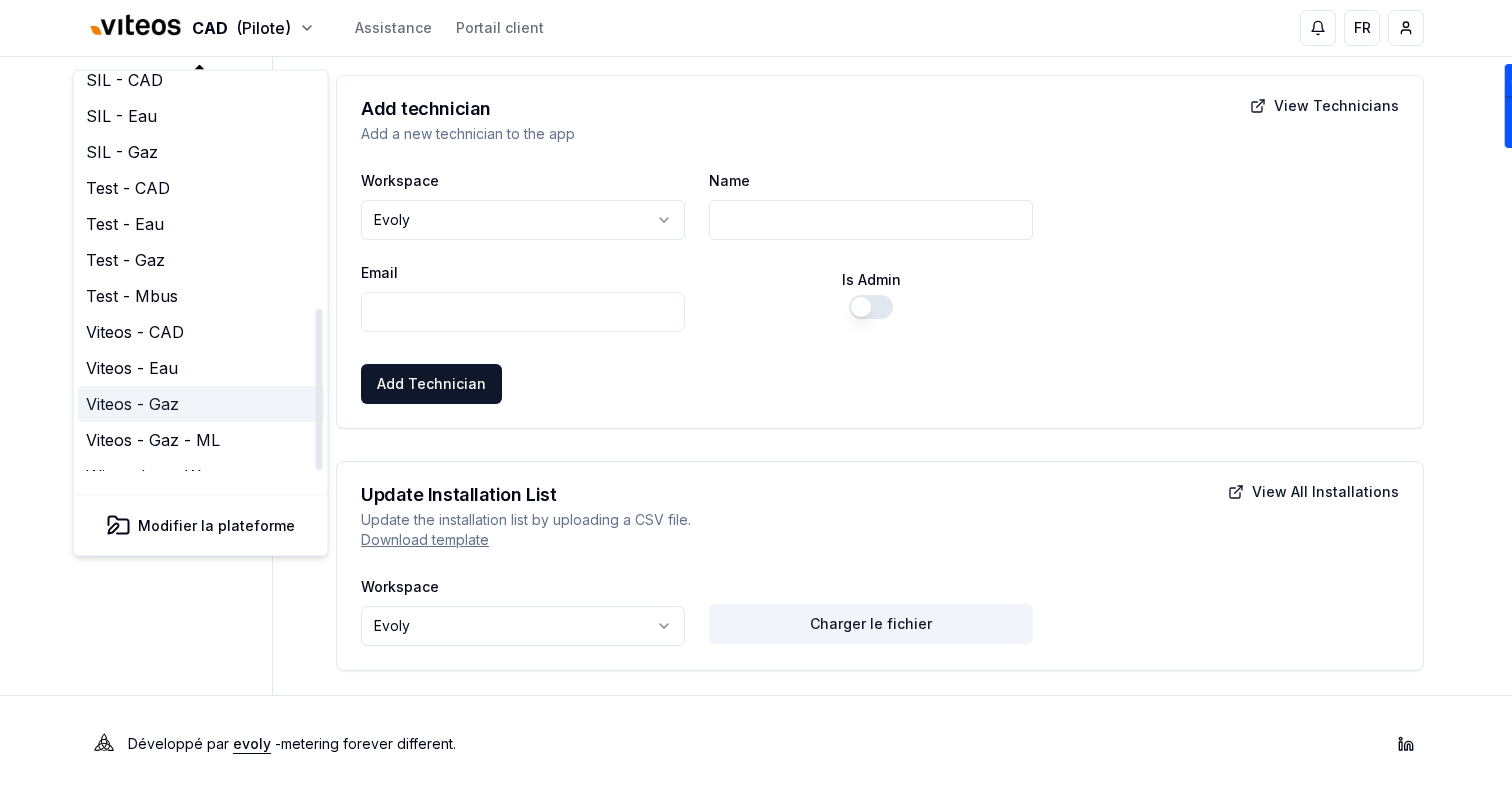 click on "Viteos - Gaz" at bounding box center [201, 405] 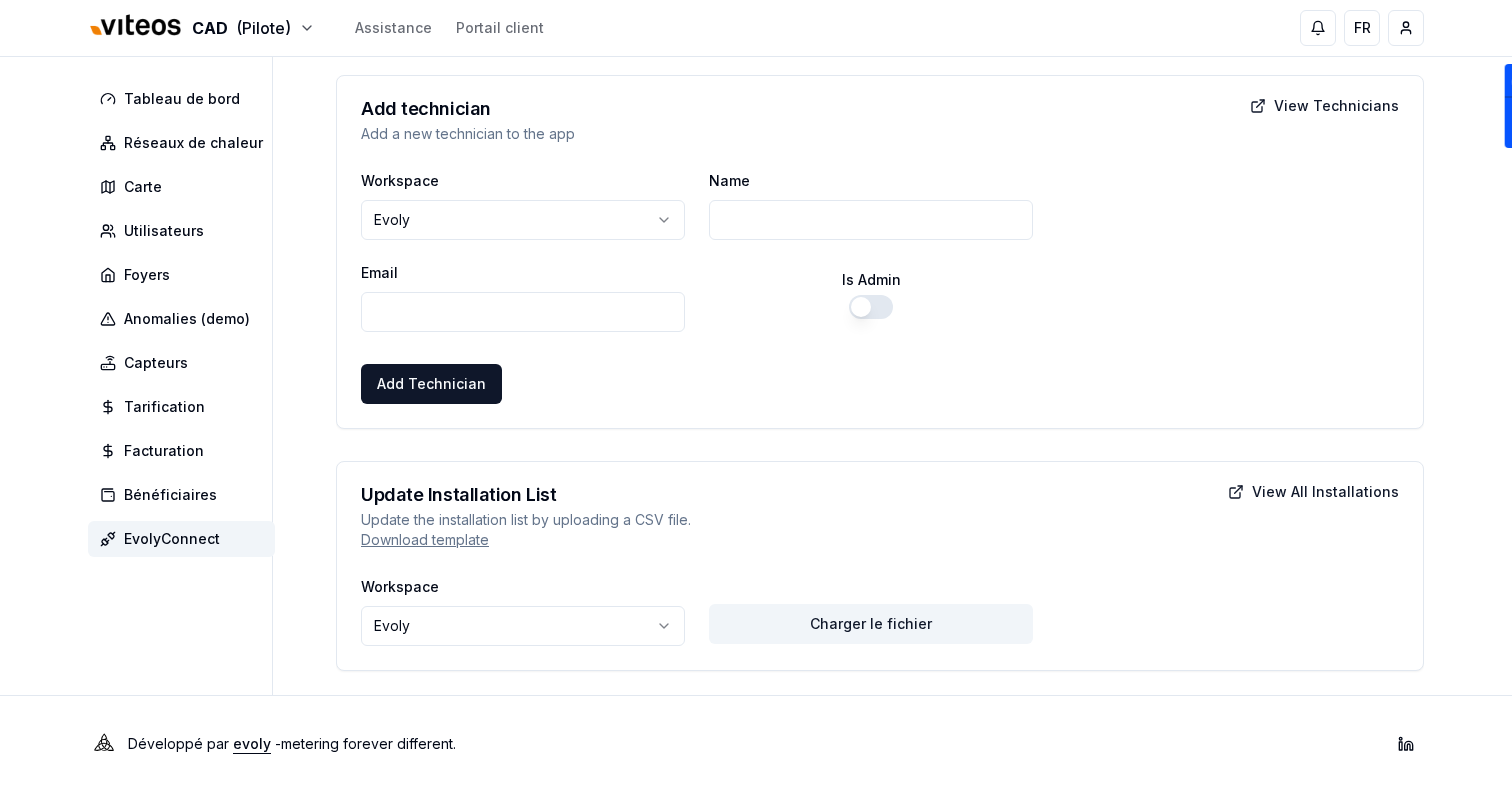 scroll, scrollTop: 0, scrollLeft: 0, axis: both 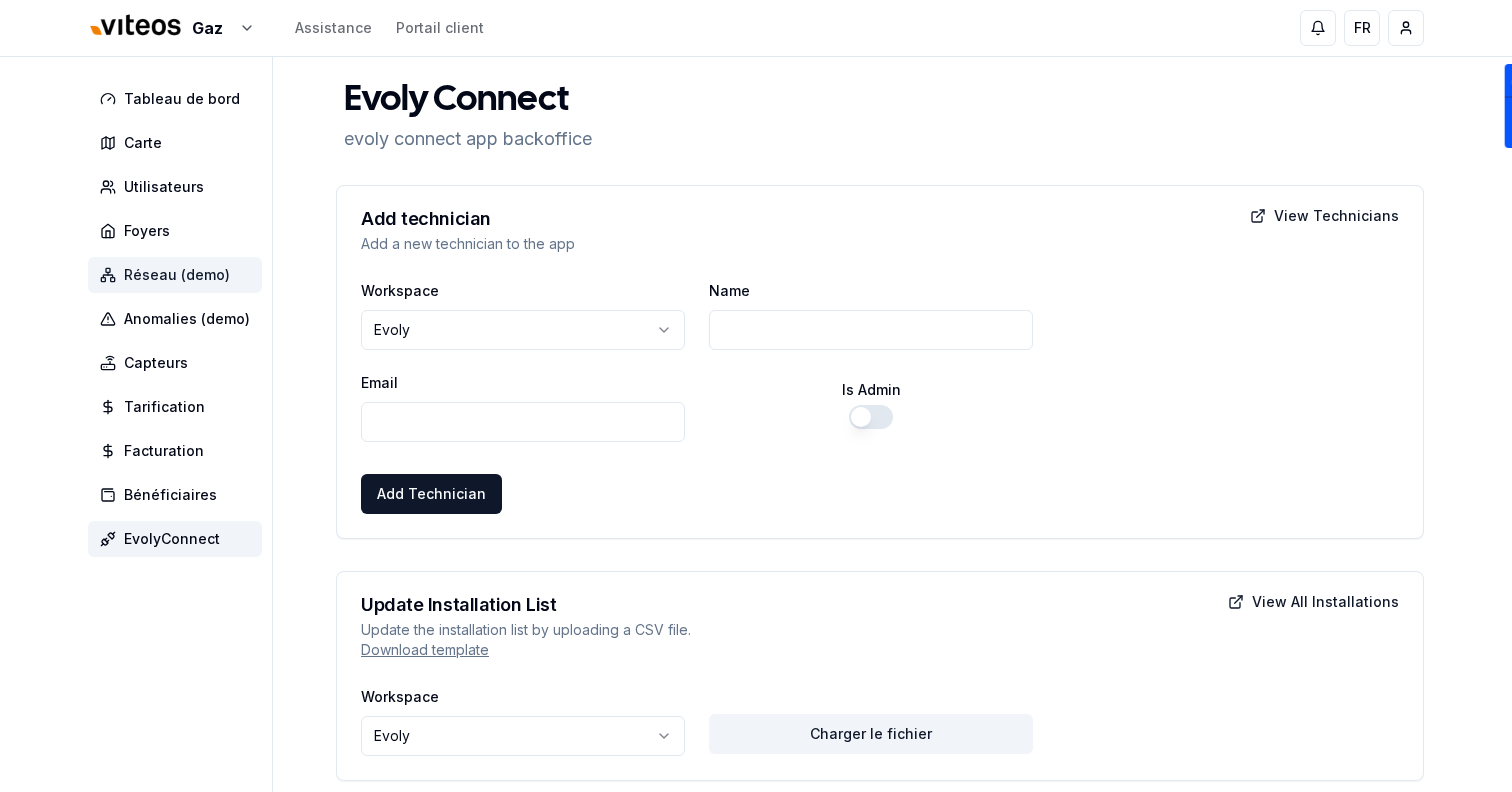 click on "Réseau (demo)" at bounding box center [177, 275] 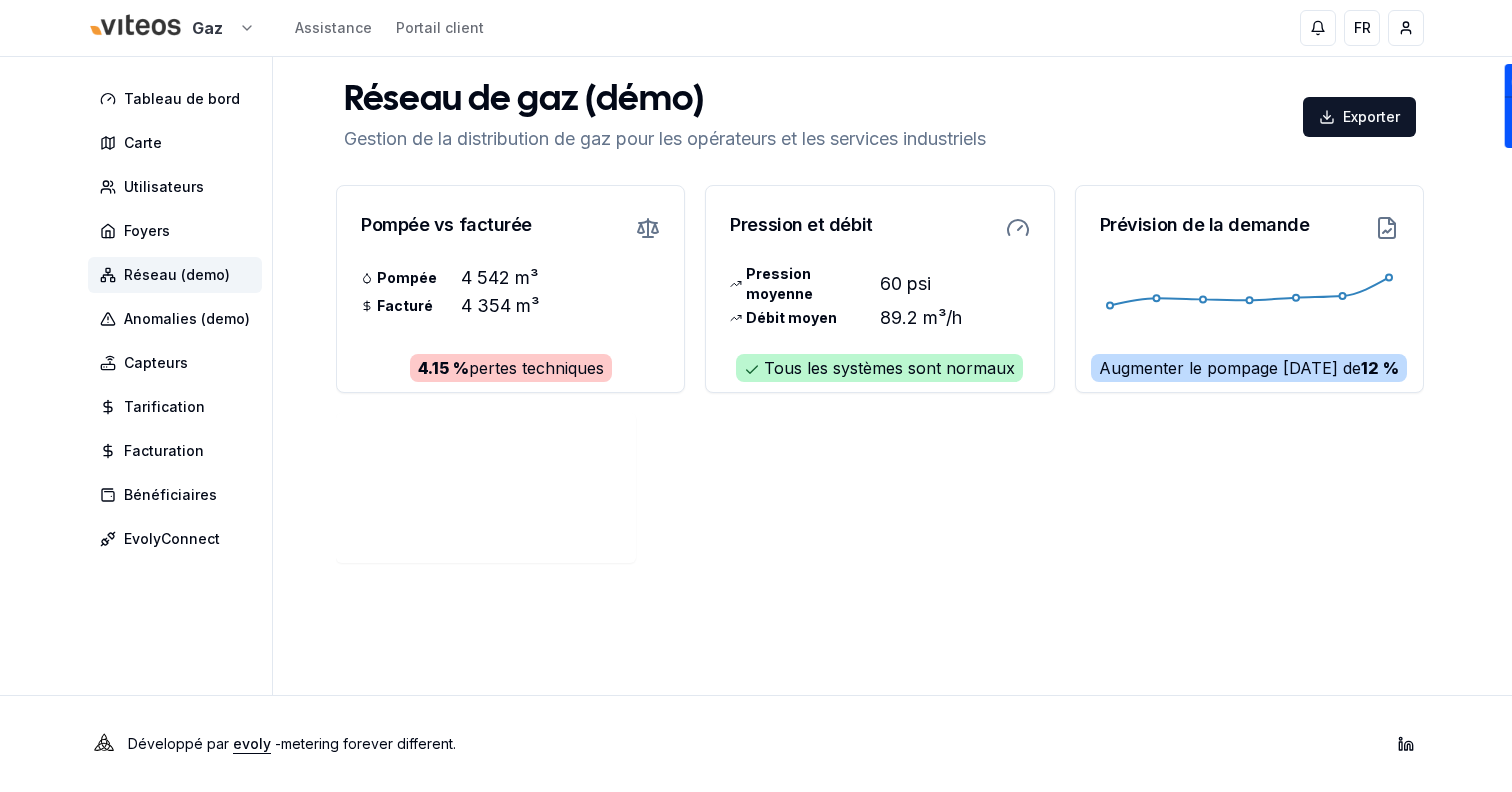 click on "Gaz Assistance Portail client FR Sami Tableau de bord Carte Utilisateurs Foyers Réseau (demo) Anomalies (demo) Capteurs Tarification Facturation Bénéficiaires EvolyConnect Réseau de gaz (démo) Gestion de la distribution de gaz pour les opérateurs et les services industriels Exporter Pompée vs facturée Pompée 4 542   m³ Facturé 4 354   m³ 4.15 %    pertes techniques Pression et débit Pression moyenne 60   psi Débit moyen 89.2   m³/h Tous les systèmes sont normaux Prévision de la demande [DATE] [DATE] [DATE] Augmenter le pompage [DATE] de  12 % Développé par   evoly   -  metering forever different . Linkedin [DATE]" at bounding box center [756, 396] 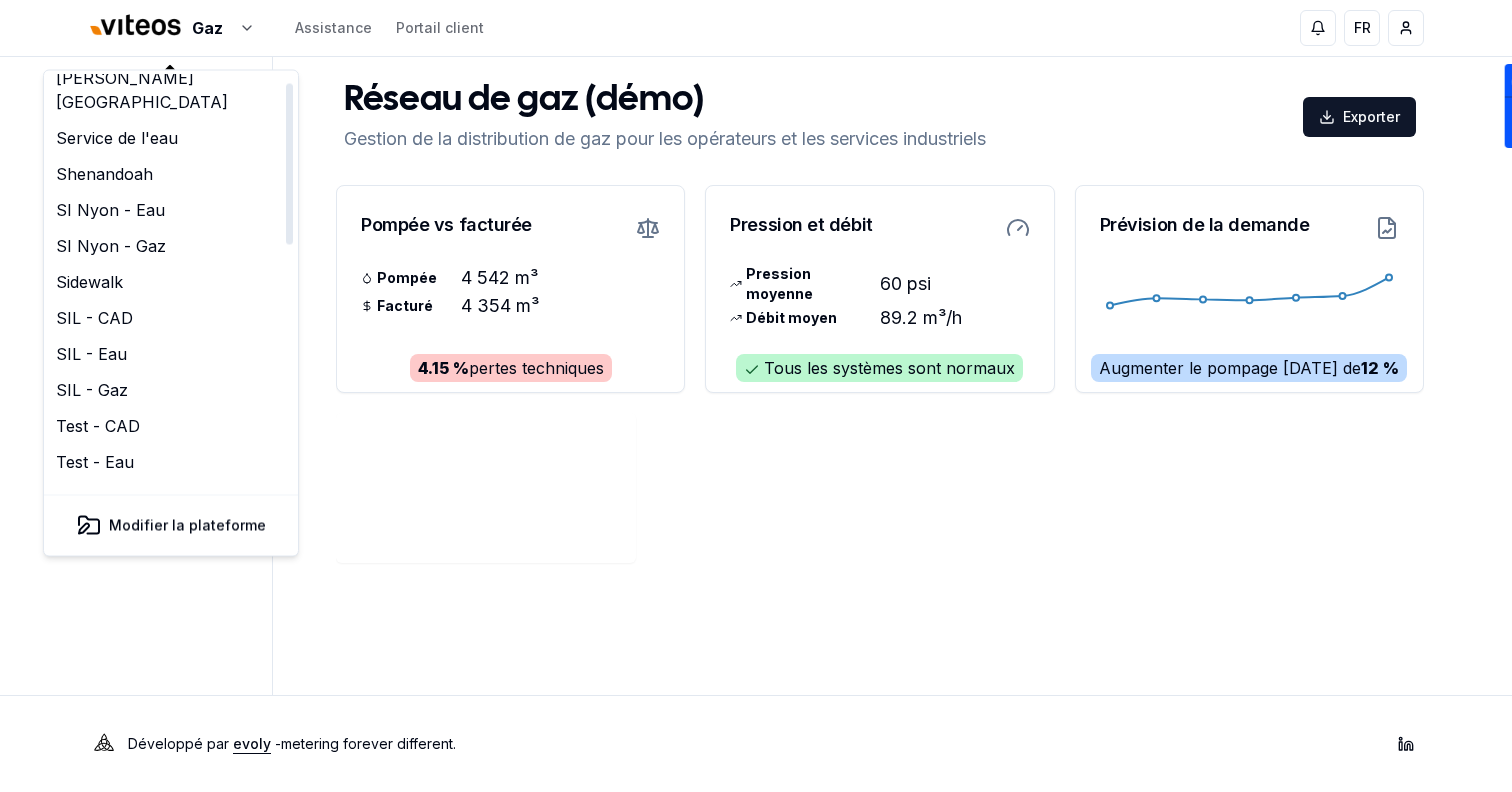 scroll, scrollTop: 576, scrollLeft: 0, axis: vertical 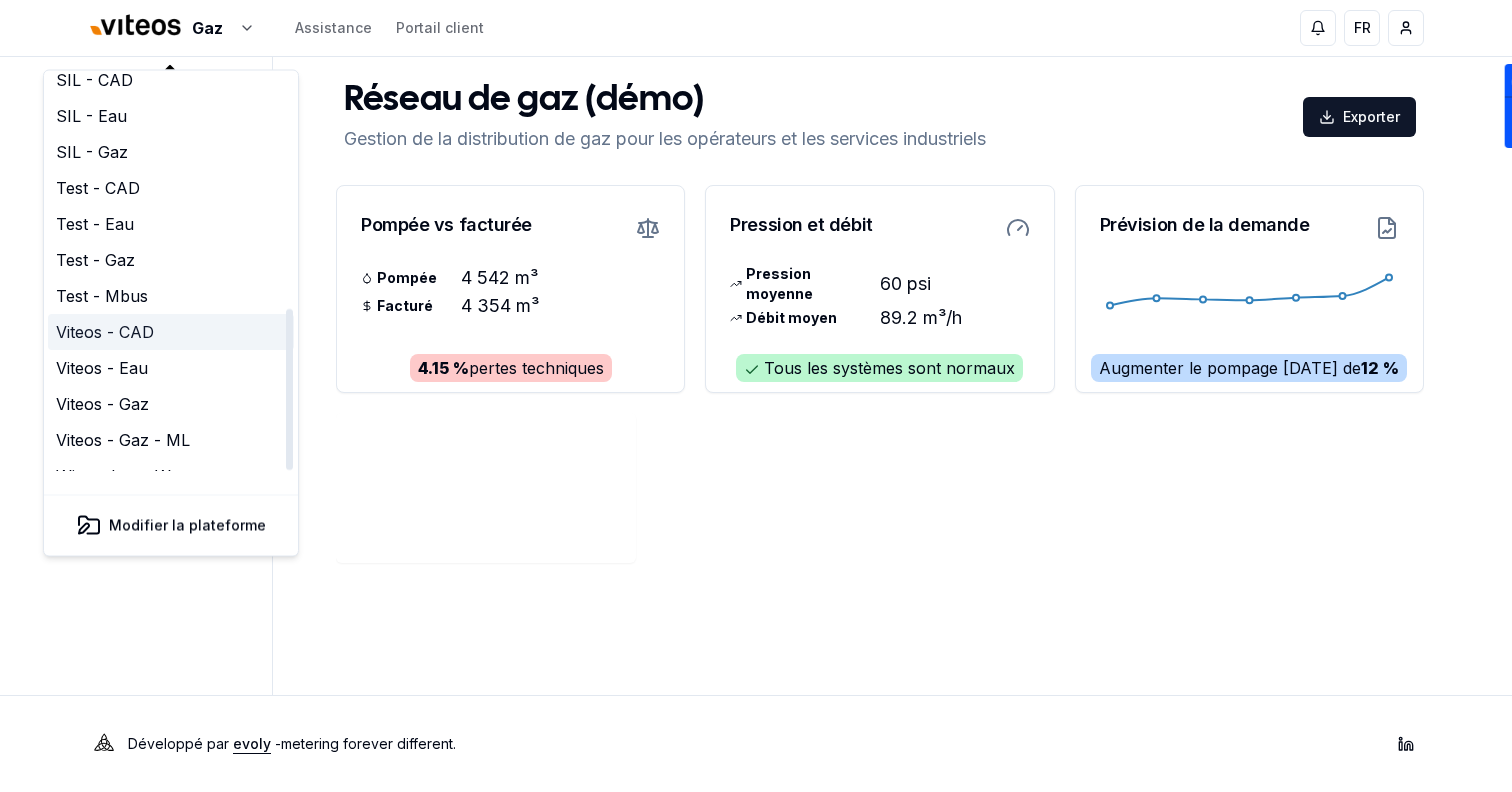 click on "Viteos - CAD" at bounding box center [171, 333] 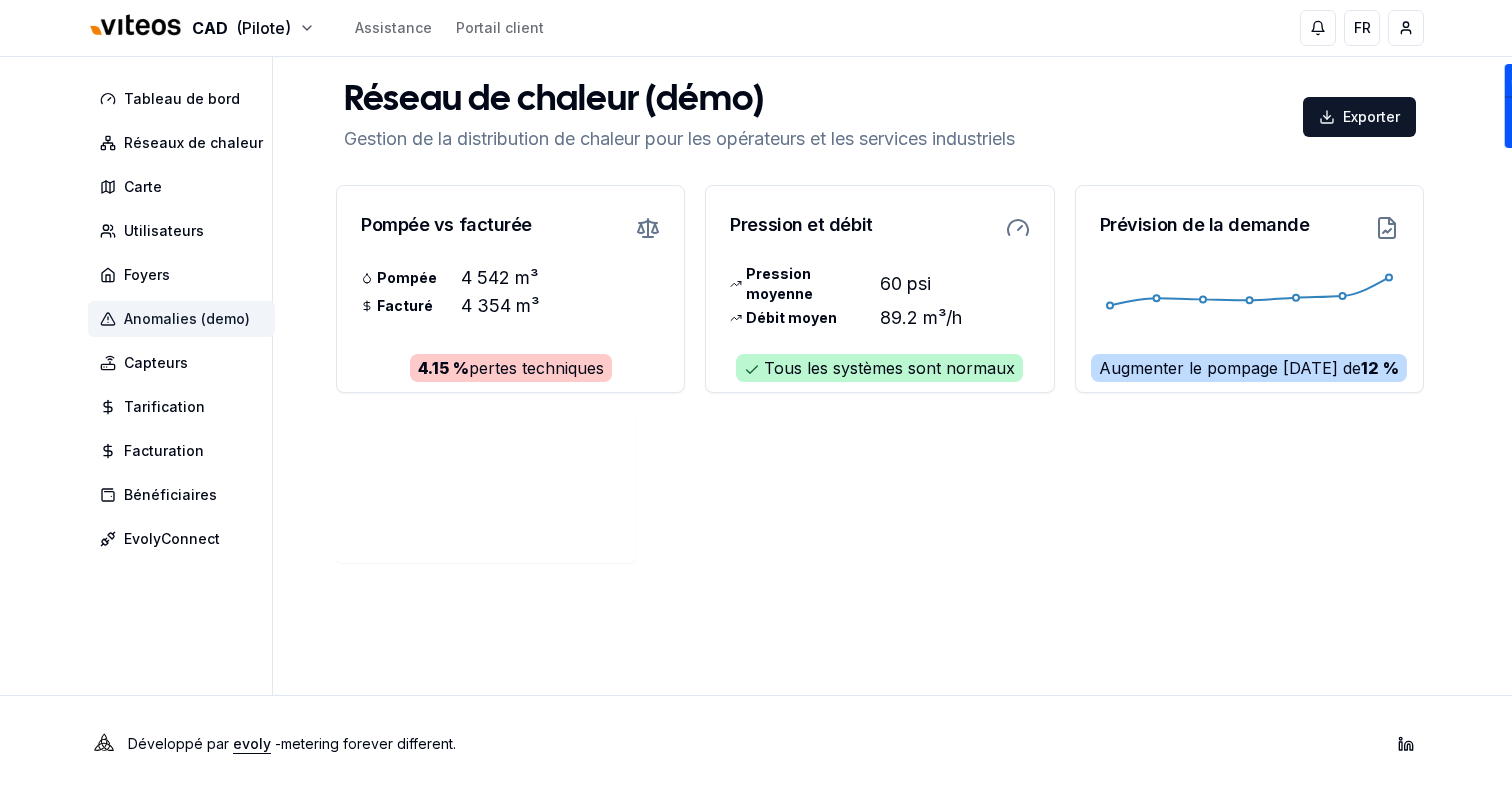 scroll, scrollTop: 0, scrollLeft: 0, axis: both 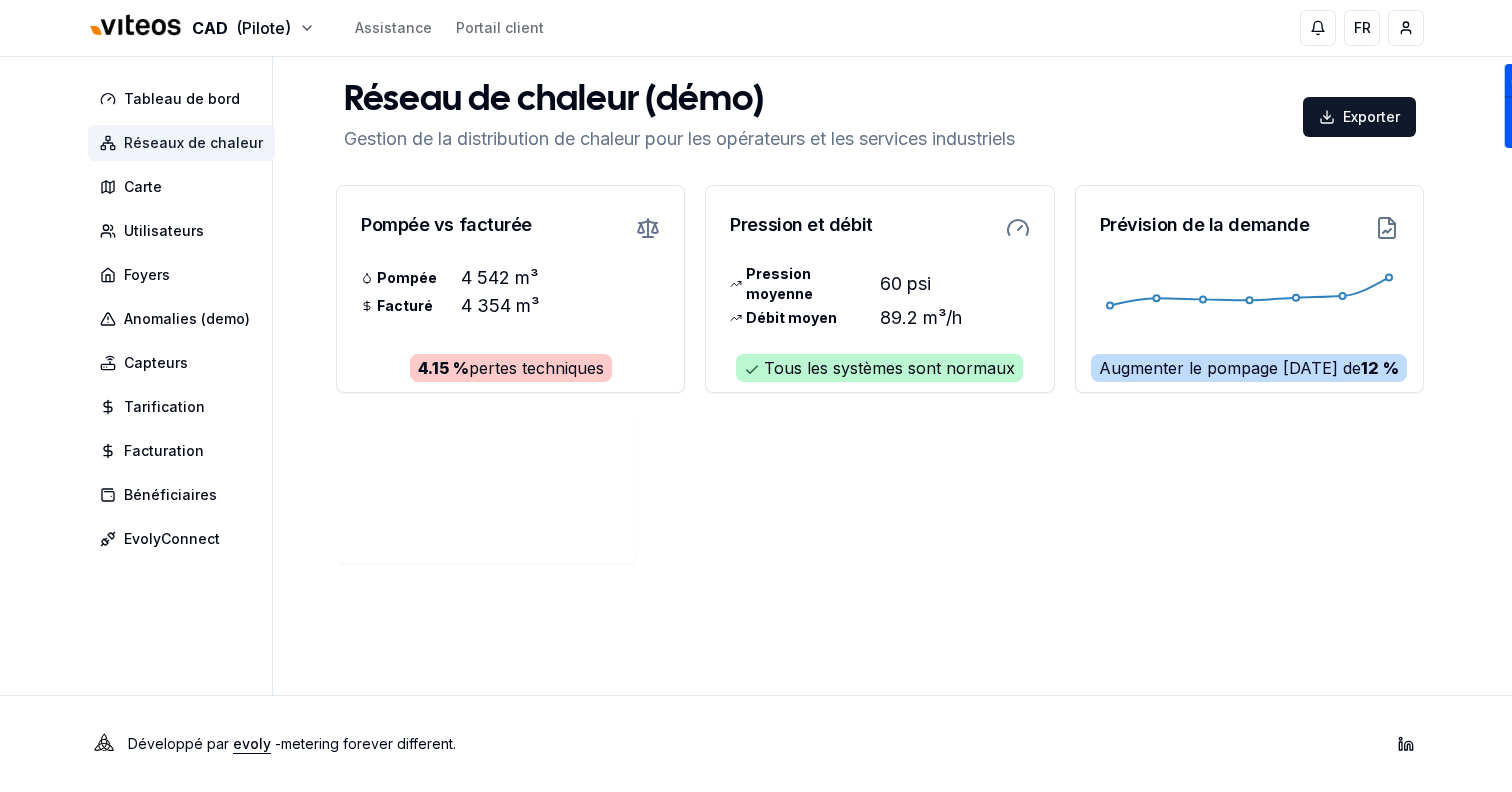 click on "Réseaux de chaleur" at bounding box center (181, 143) 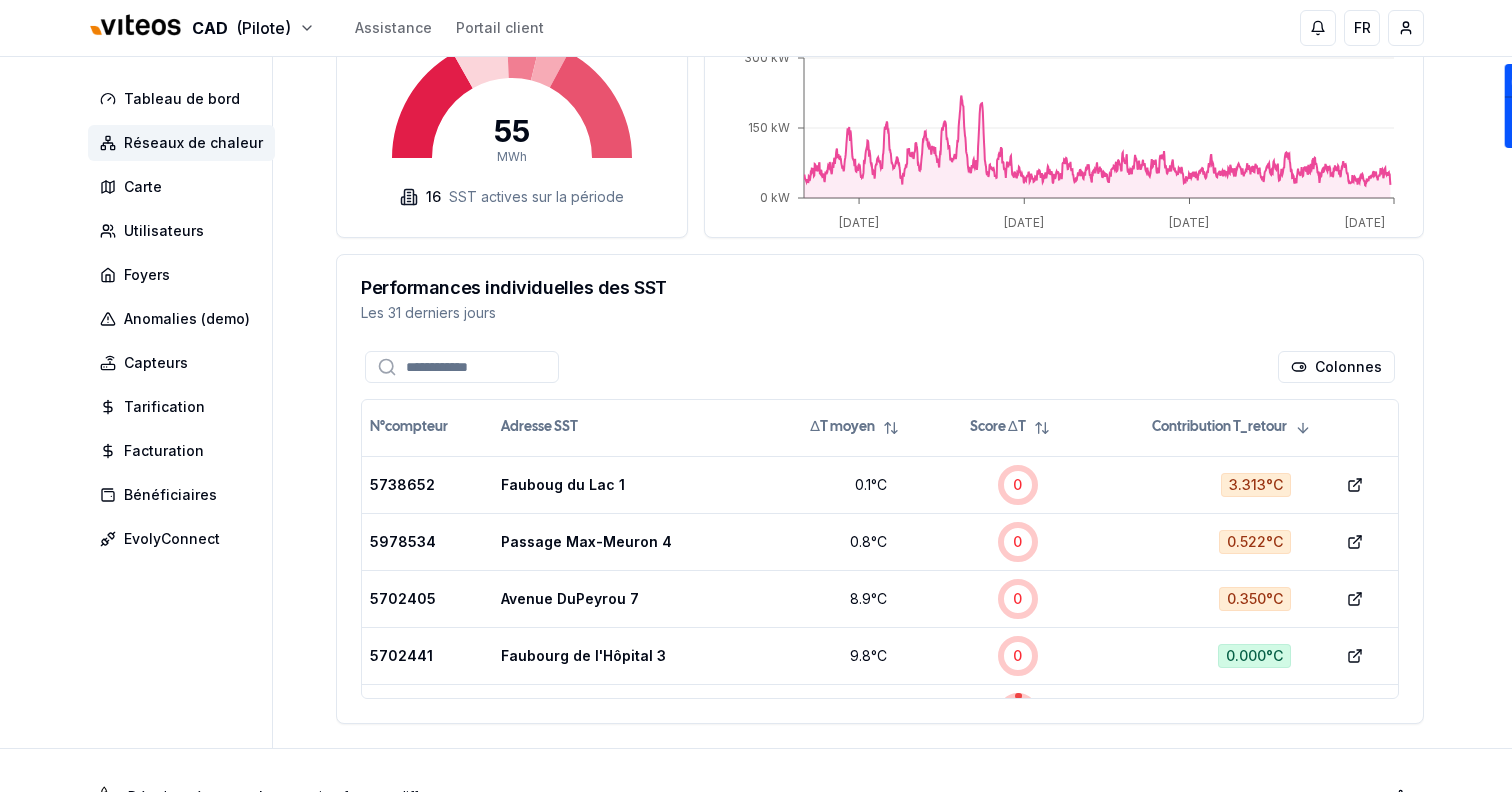 scroll, scrollTop: 605, scrollLeft: 0, axis: vertical 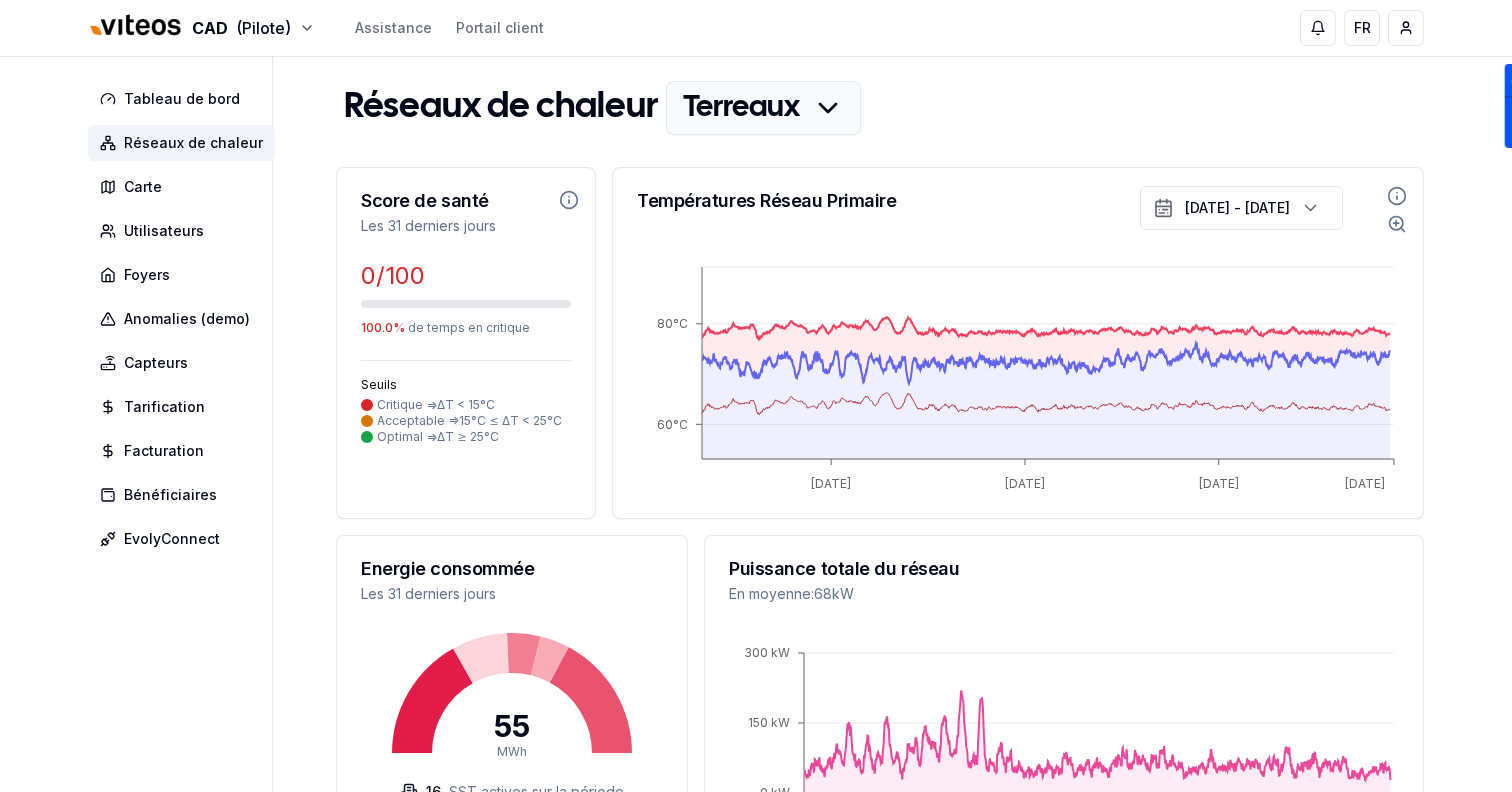 click on "CAD (Pilote) Assistance Portail client FR Sami Tableau de bord Réseaux de chaleur Carte Utilisateurs Foyers Anomalies (demo) Capteurs Tarification Facturation Bénéficiaires EvolyConnect Réseaux de chaleur Terreaux Score de santé Les 31 derniers jours 0 /100 100.0 %   de temps en critique Seuils Critique =>   ΔT < 15°C Acceptable =>   15°C ≤ ΔT < 25°C Optimal =>   ΔT ≥ 25°C Températures Réseau Primaire [DATE] - [DATE] [DATE] [DATE] [DATE] [DATE] 60°C 80°C Energie consommée Les 31 derniers jours 55 MWh 16 SST actives sur la période Puissance totale du réseau En moyenne :  68  kW [DATE] [DATE] [DATE] [DATE] 0 kW 150 kW 300 kW Performances individuelles des SST Les 31 derniers jours Colonnes N°compteur Adresse SST ΔT moyen Score ΔT Contribution T_retour 5738652 Fauboug du Lac 1 0.1  °C 0 3.313  °C show 5978534 Passage Max-Meuron 4 0.8  °C 0 0.522  °C show [GEOGRAPHIC_DATA] 7 8.9  °C 0 0.350  °C show 5702441 9.8 0" at bounding box center [756, 720] 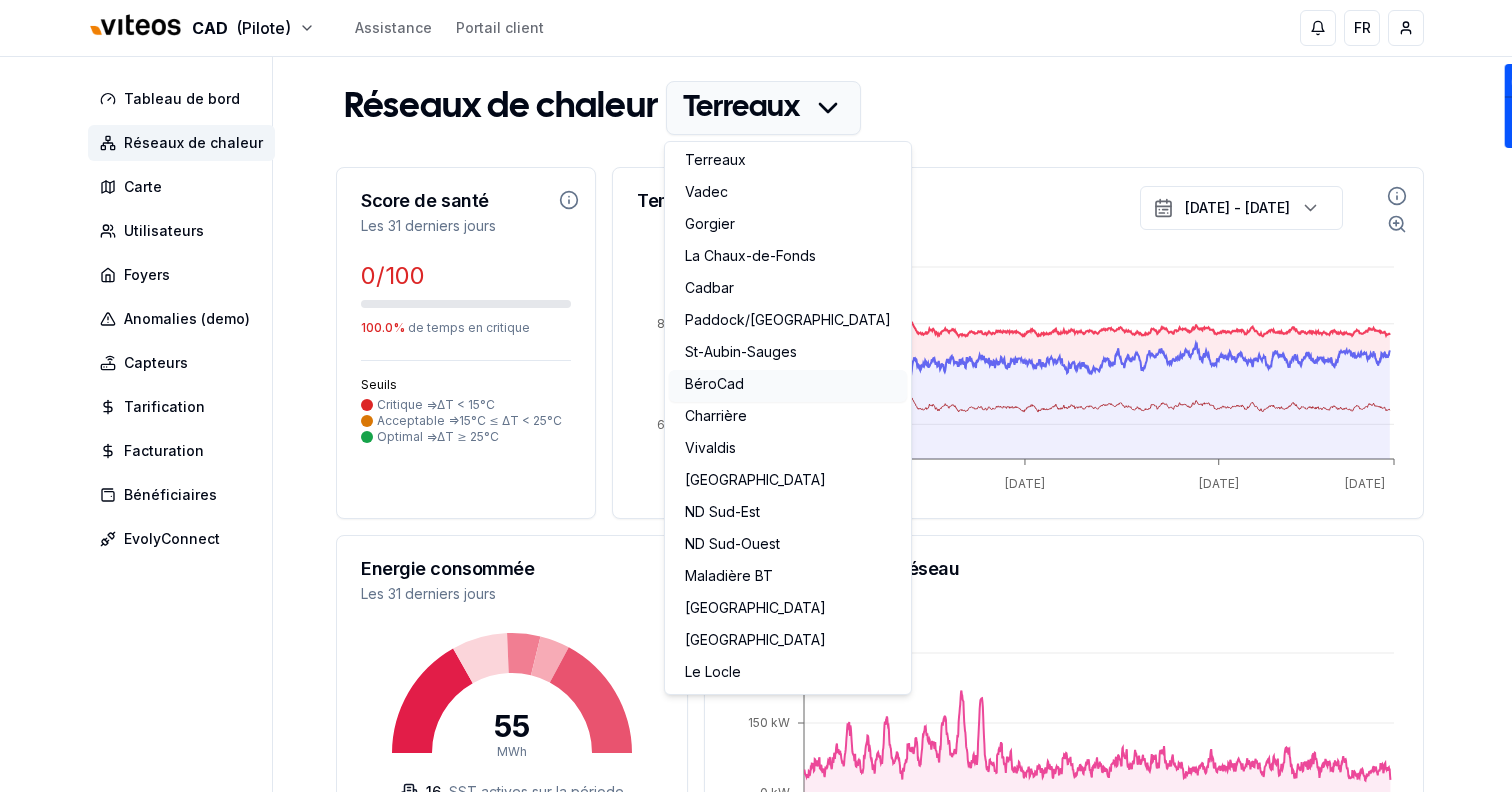click on "BéroCad" at bounding box center (788, 386) 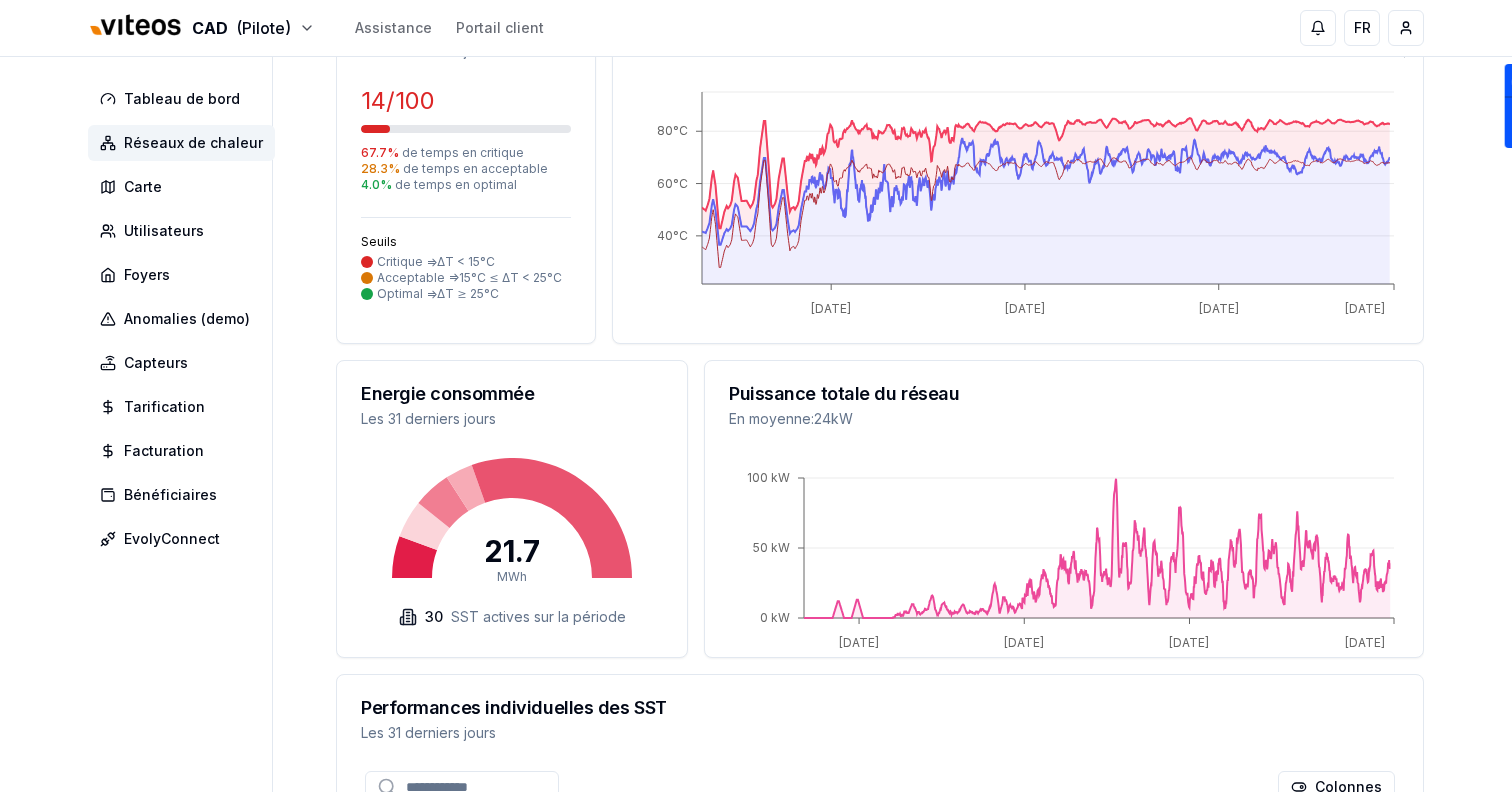 scroll, scrollTop: 0, scrollLeft: 0, axis: both 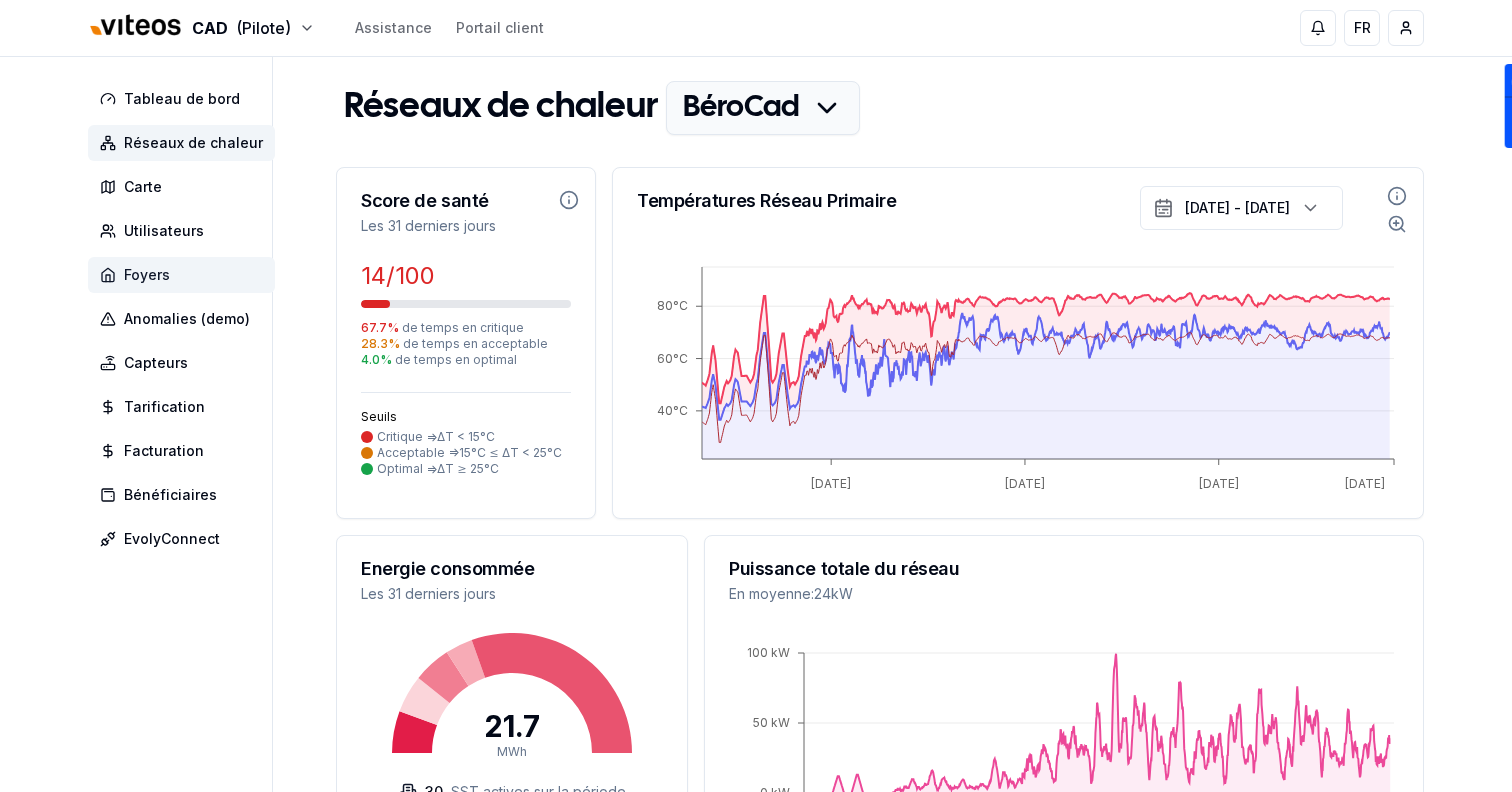 click on "Foyers" at bounding box center (181, 275) 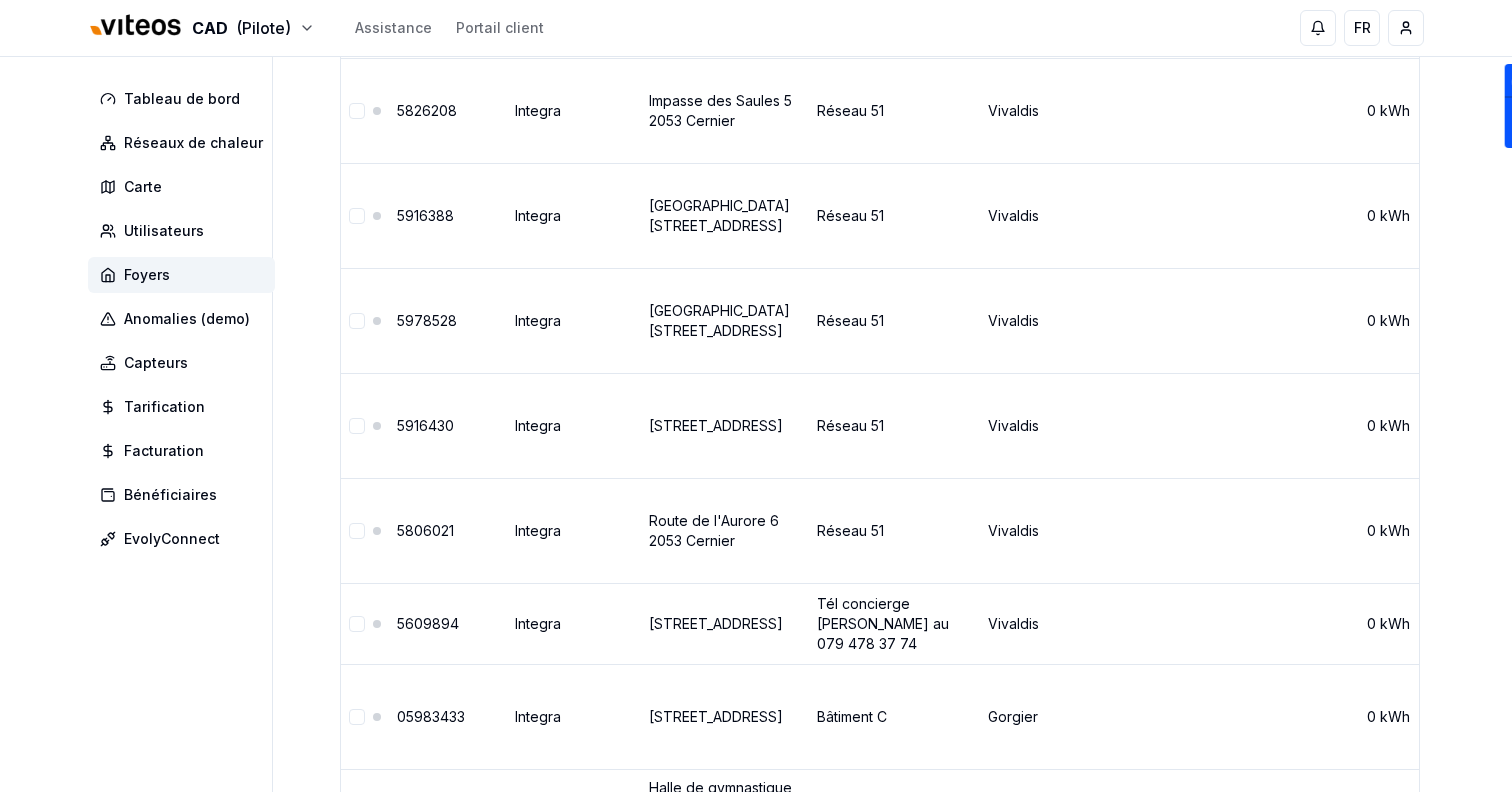 scroll, scrollTop: 0, scrollLeft: 0, axis: both 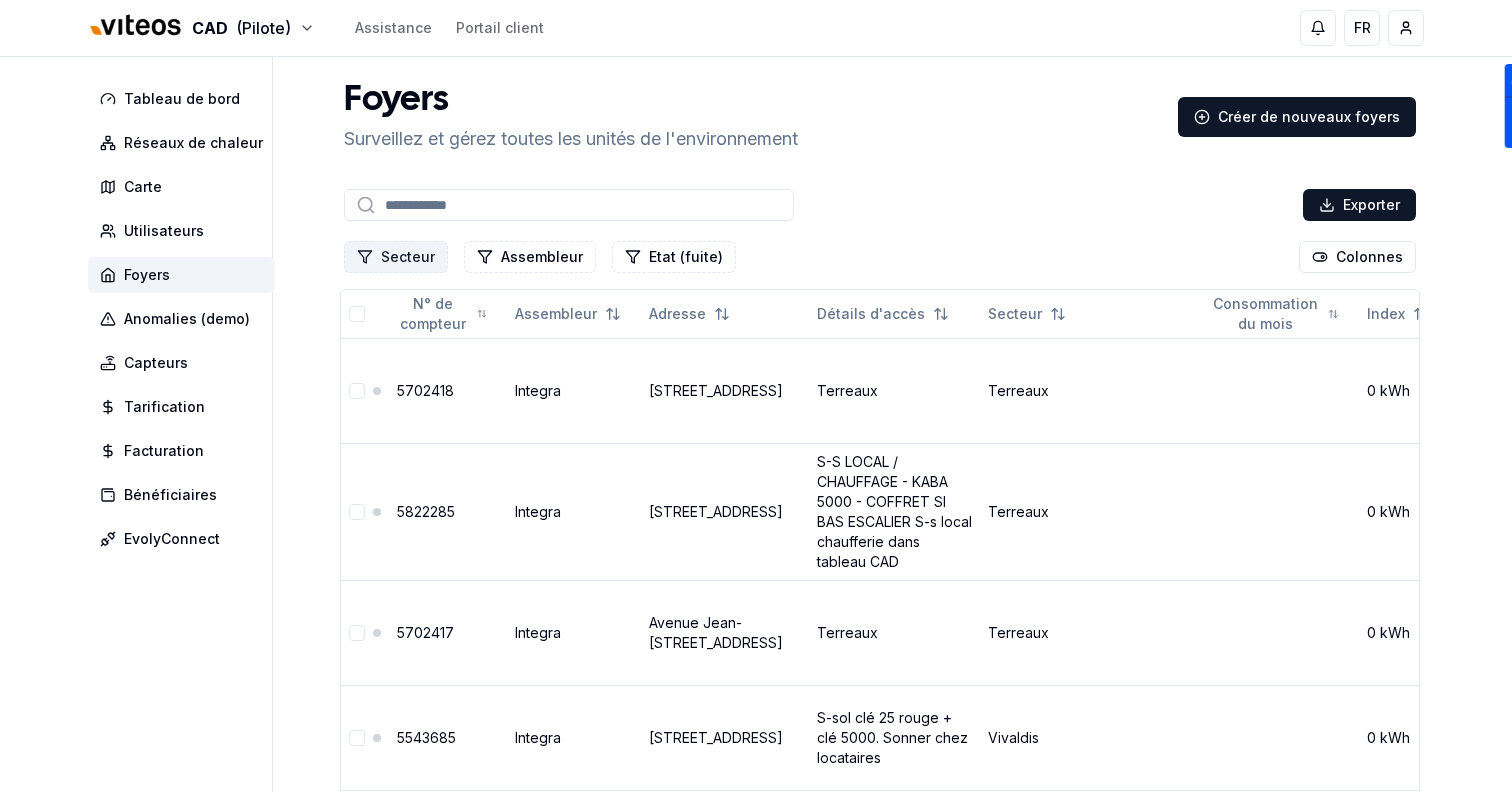 click on "Secteur" at bounding box center [396, 257] 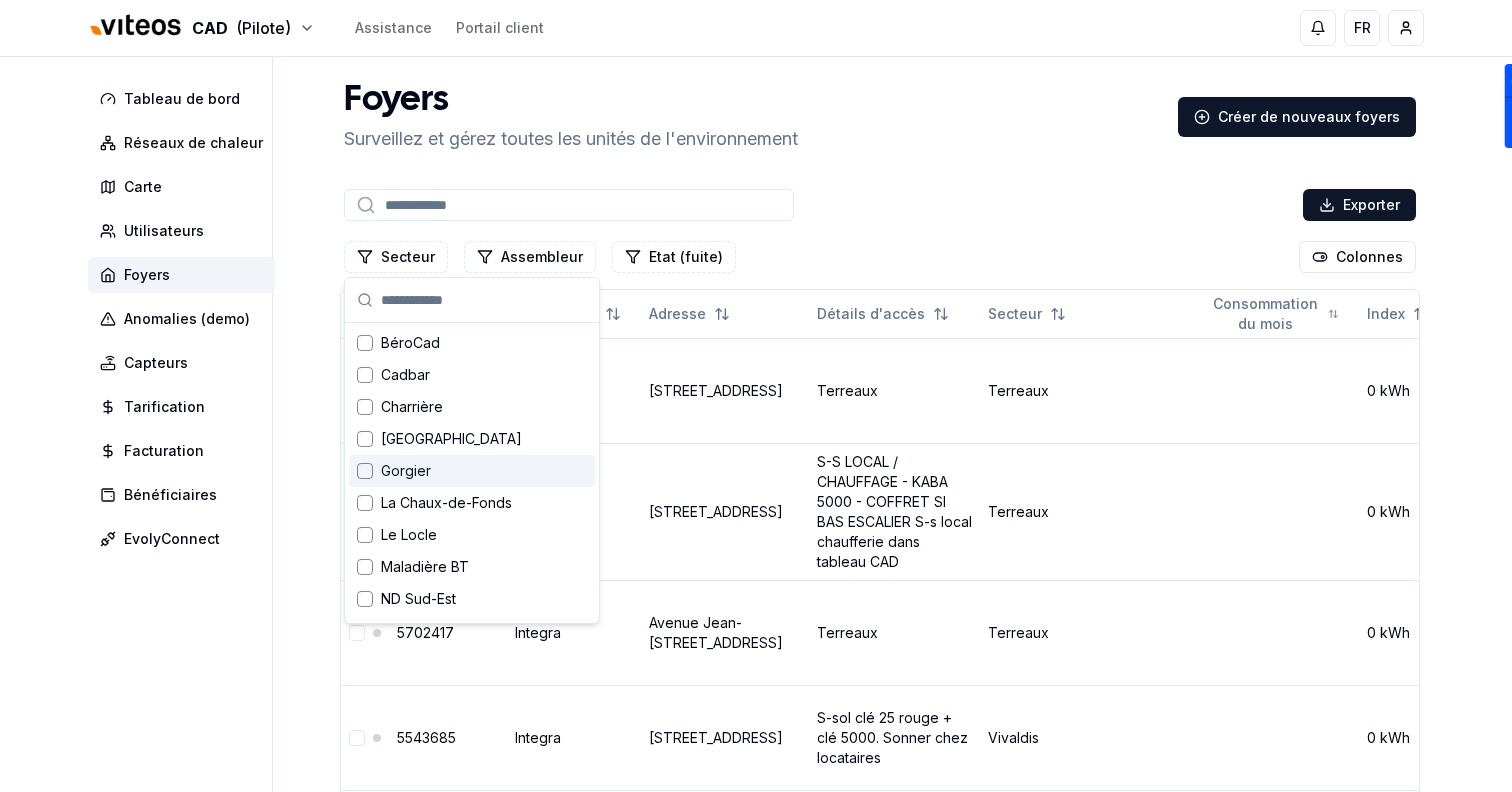 scroll, scrollTop: 252, scrollLeft: 0, axis: vertical 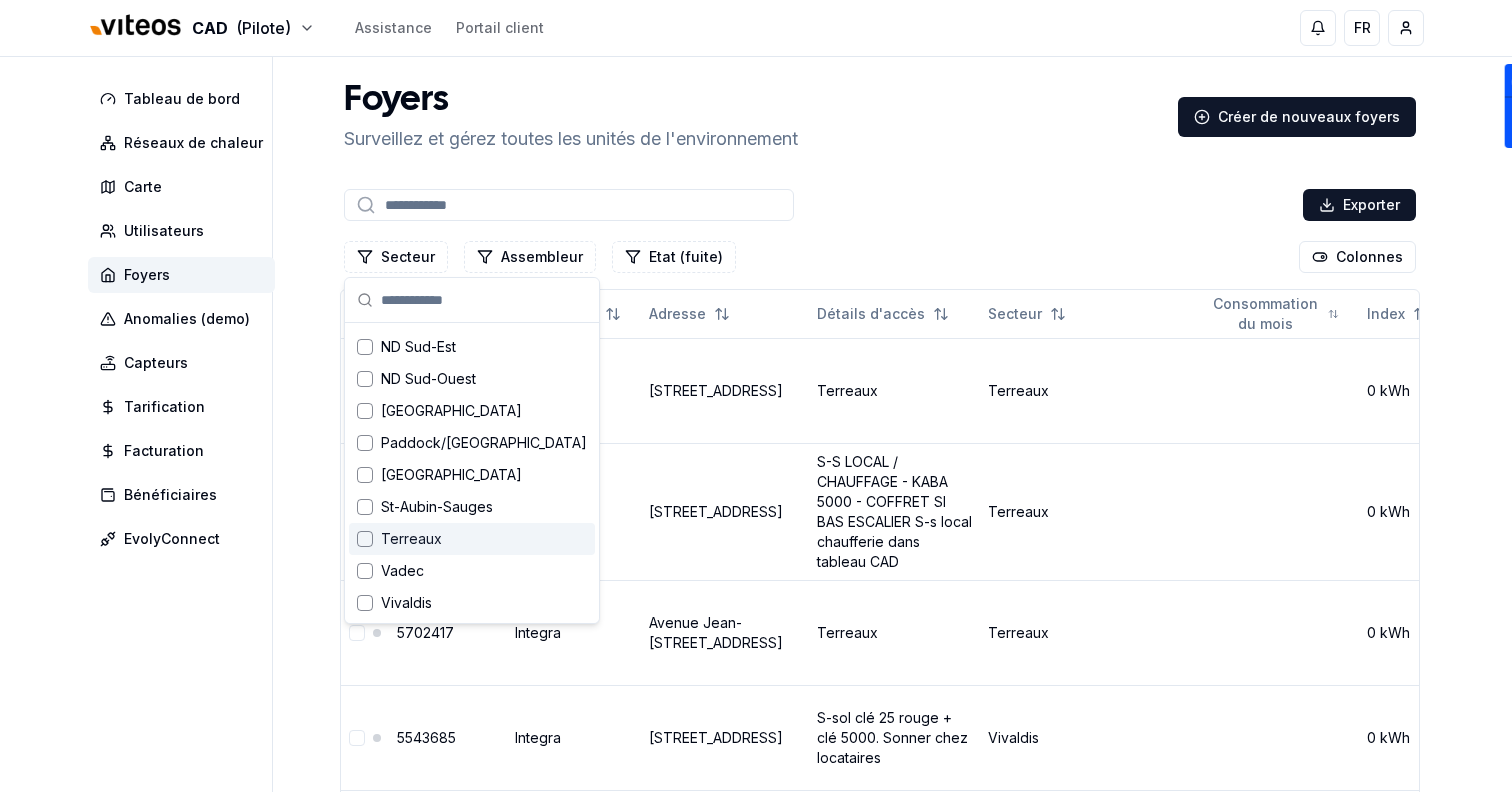 click on "Terreaux" at bounding box center [411, 539] 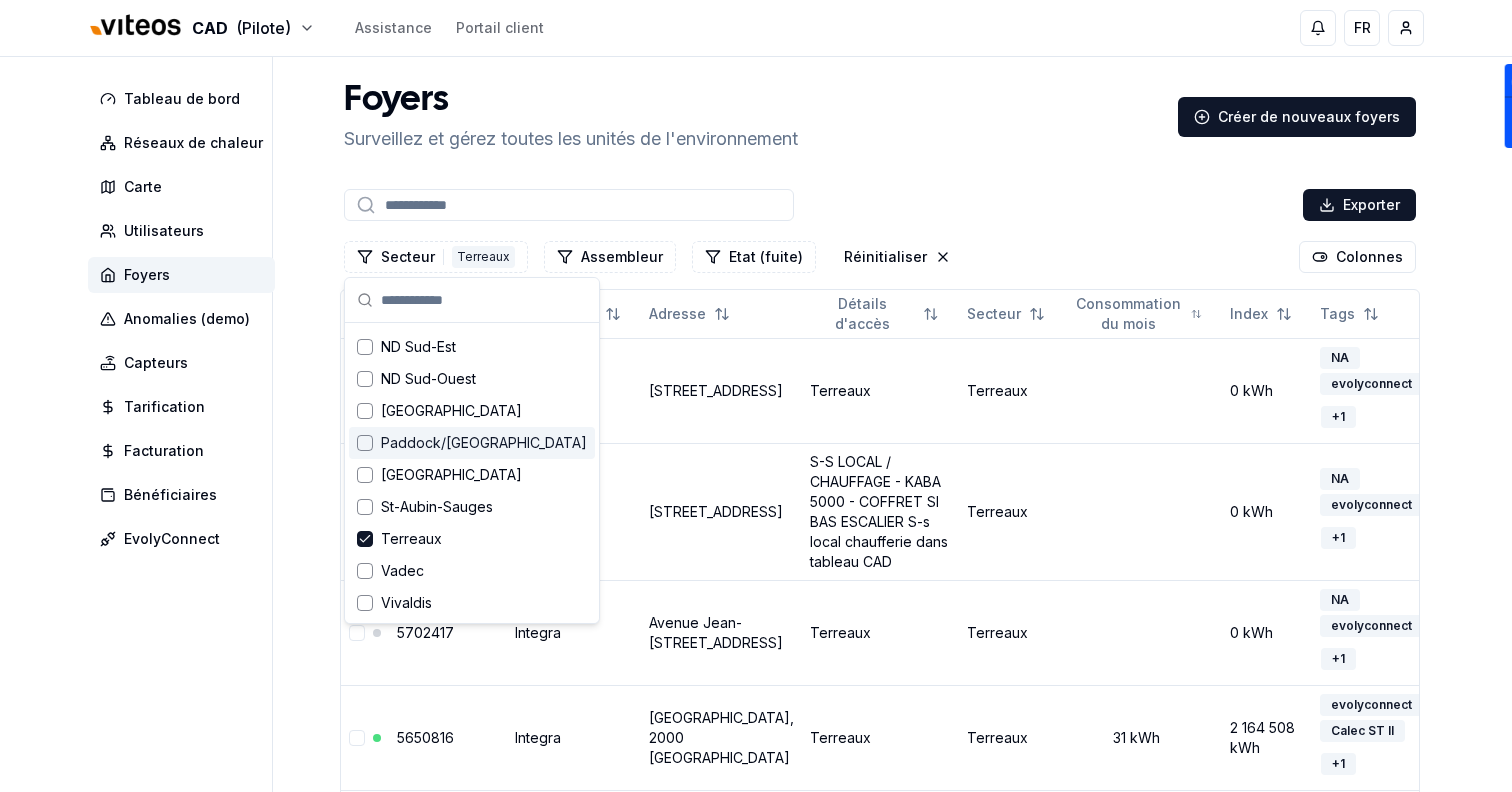 click on "Foyers Surveillez et gérez toutes les unités de l'environnement Créer de nouveaux foyers" at bounding box center [880, 117] 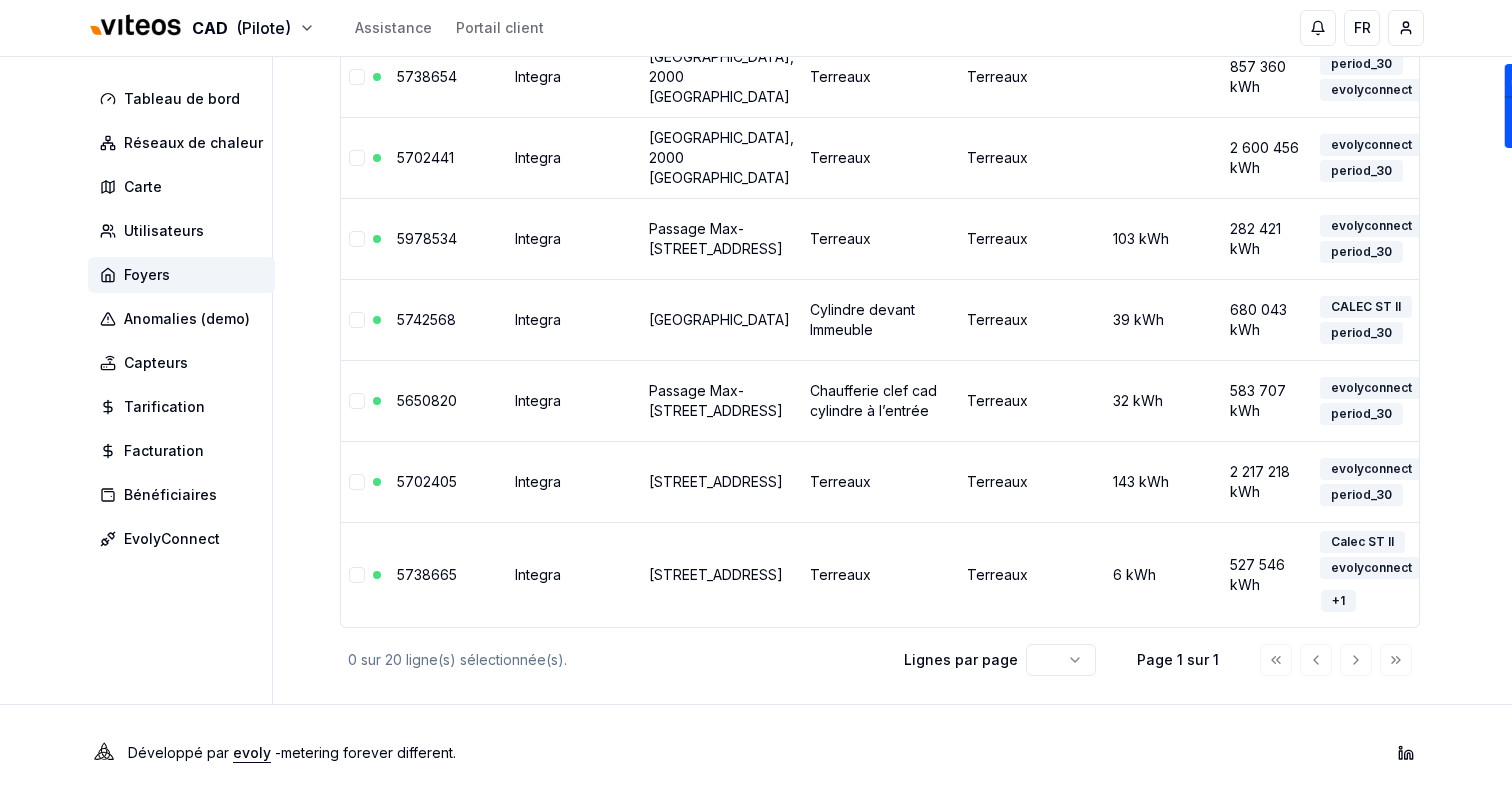 scroll, scrollTop: 1508, scrollLeft: 0, axis: vertical 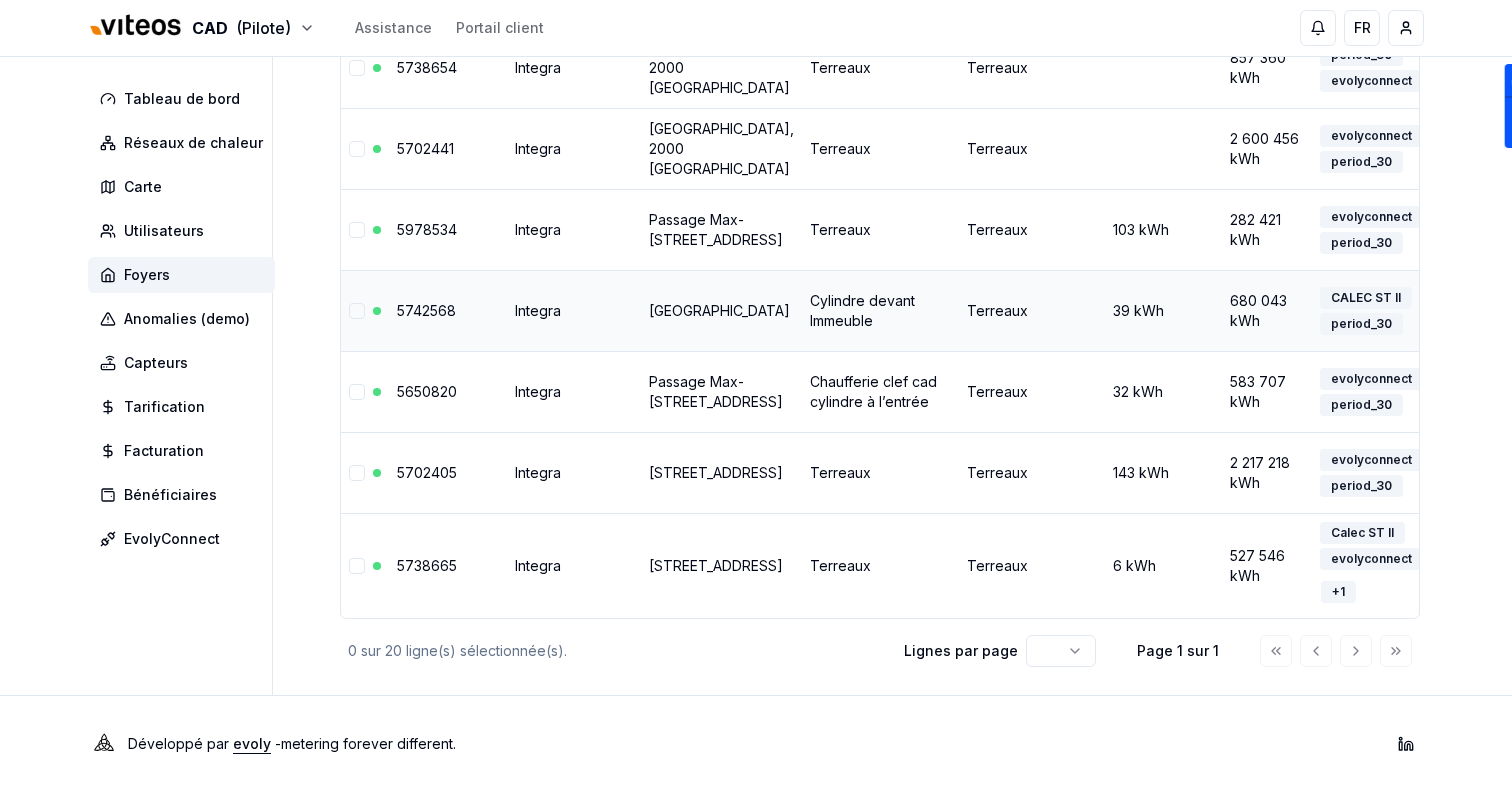 click on "5742568" at bounding box center (426, 310) 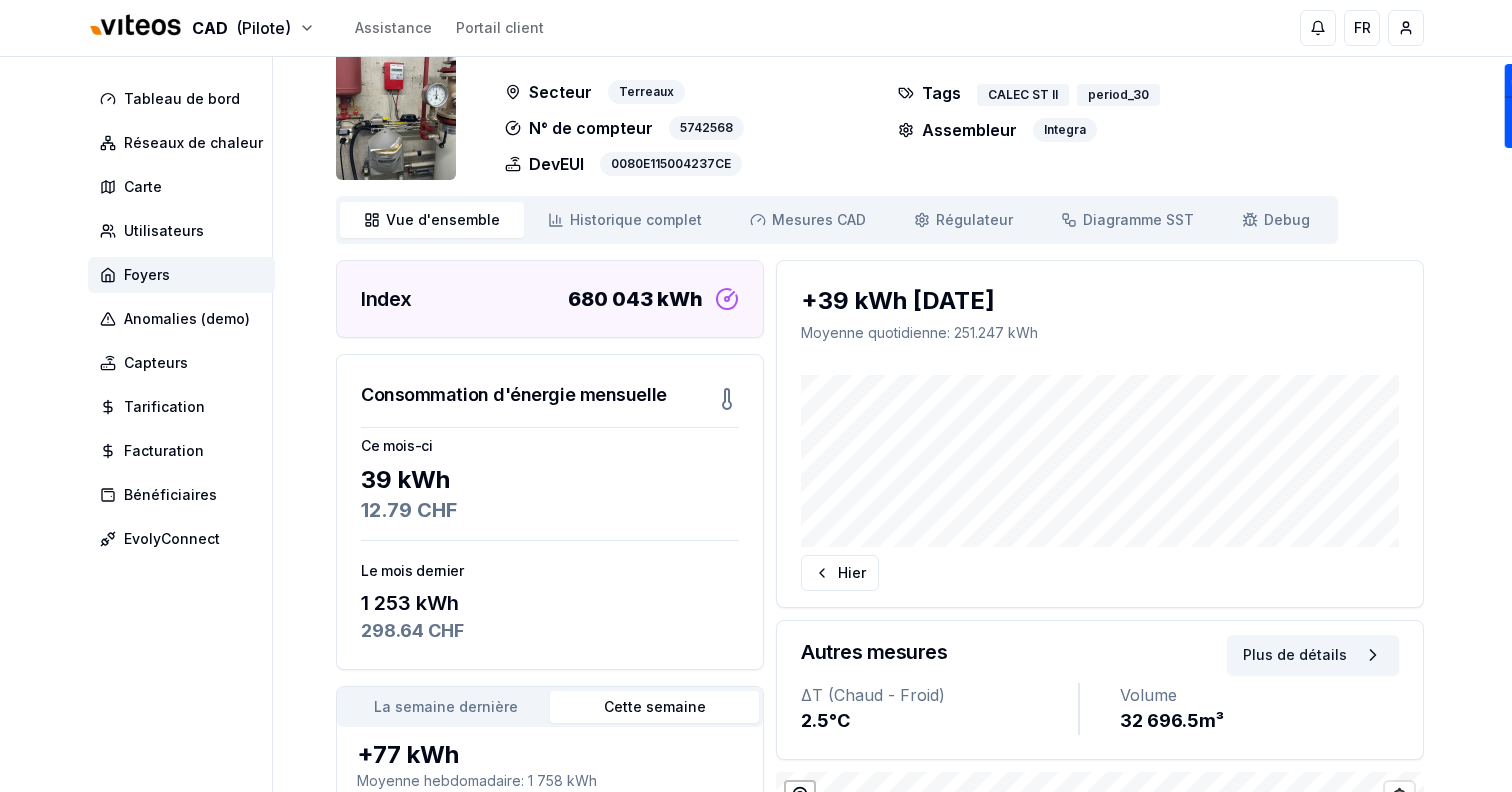 scroll, scrollTop: 60, scrollLeft: 0, axis: vertical 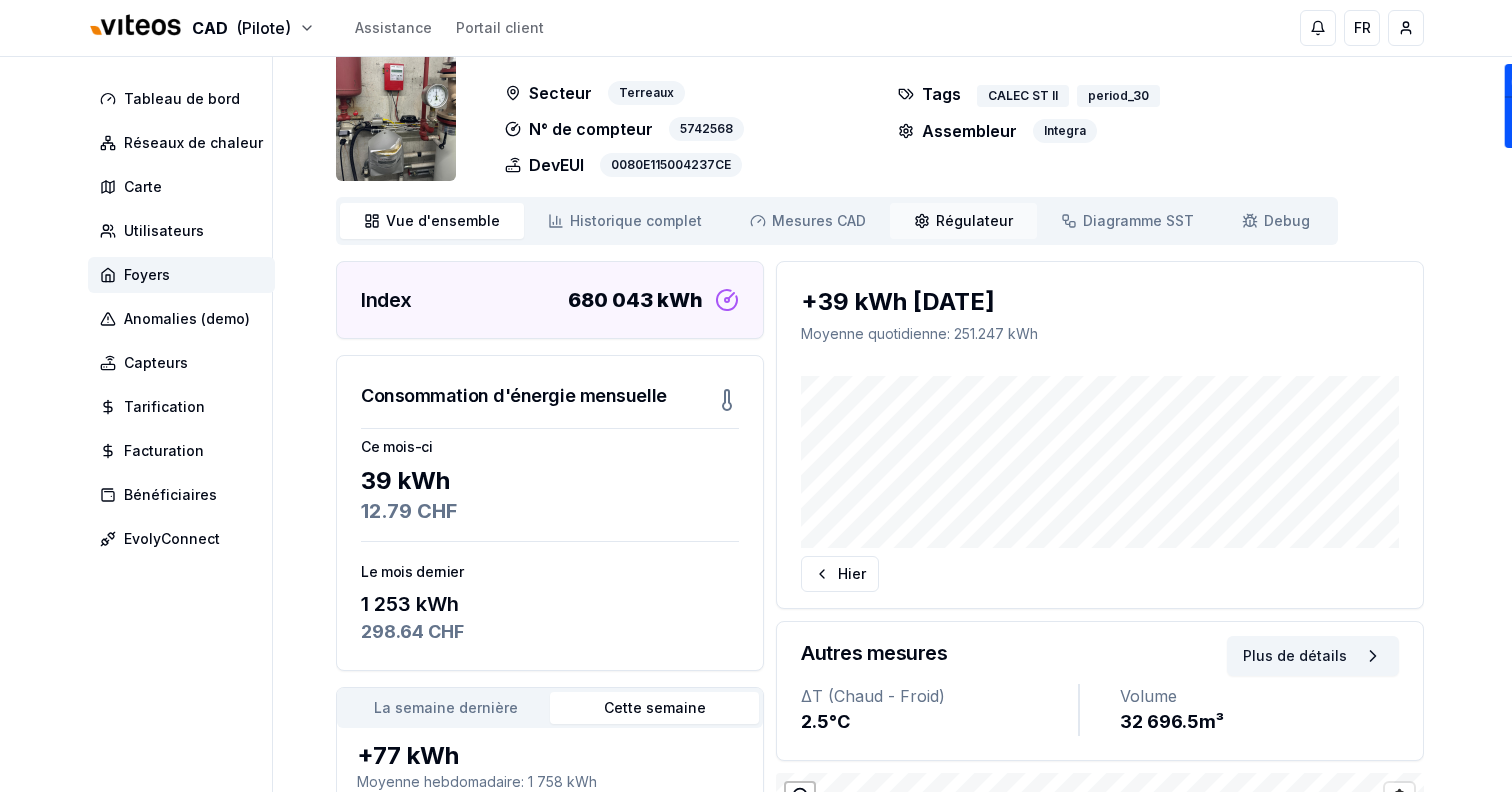 click on "Régulateur Régulateur" at bounding box center (963, 221) 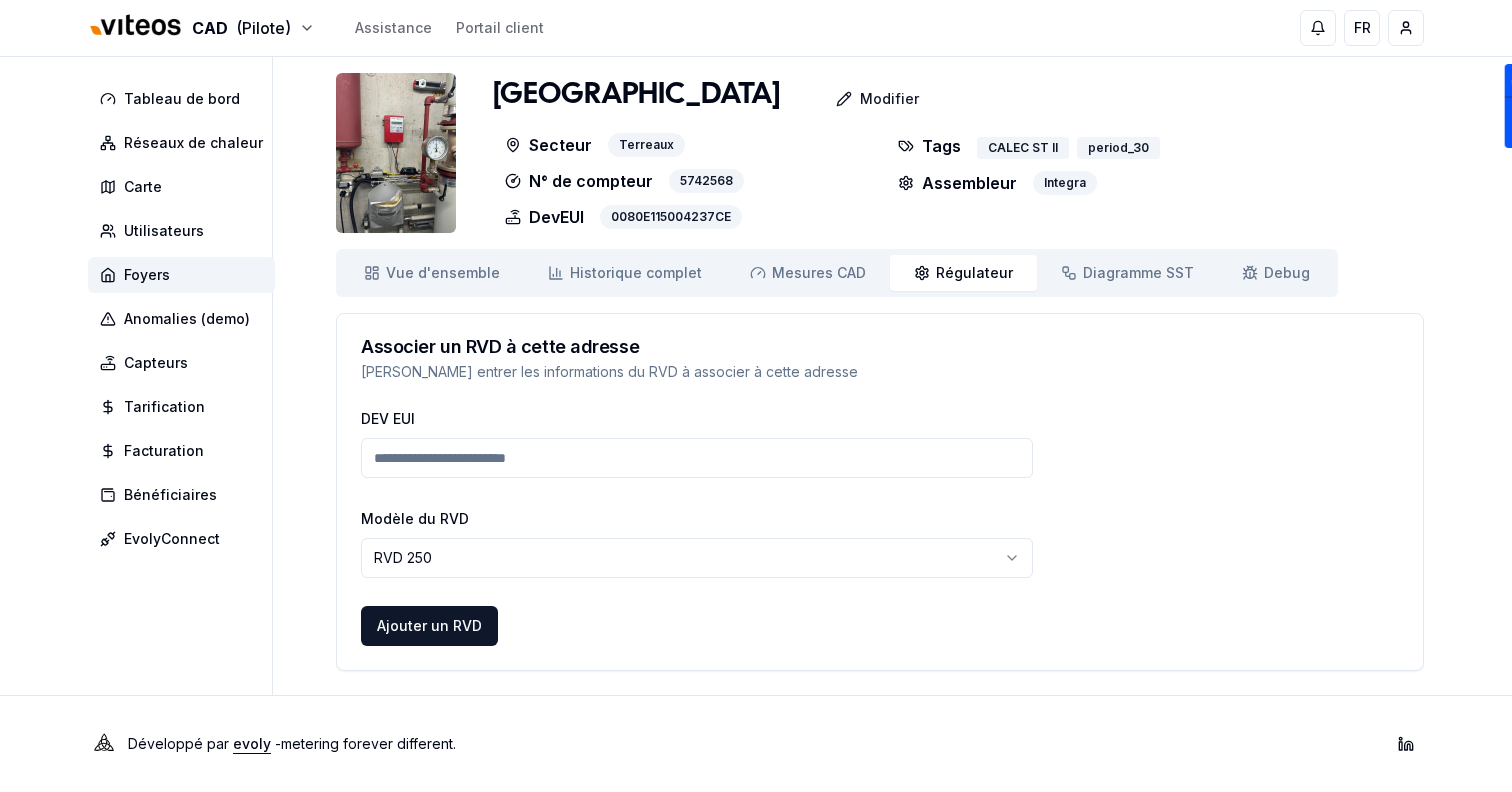 scroll, scrollTop: 8, scrollLeft: 0, axis: vertical 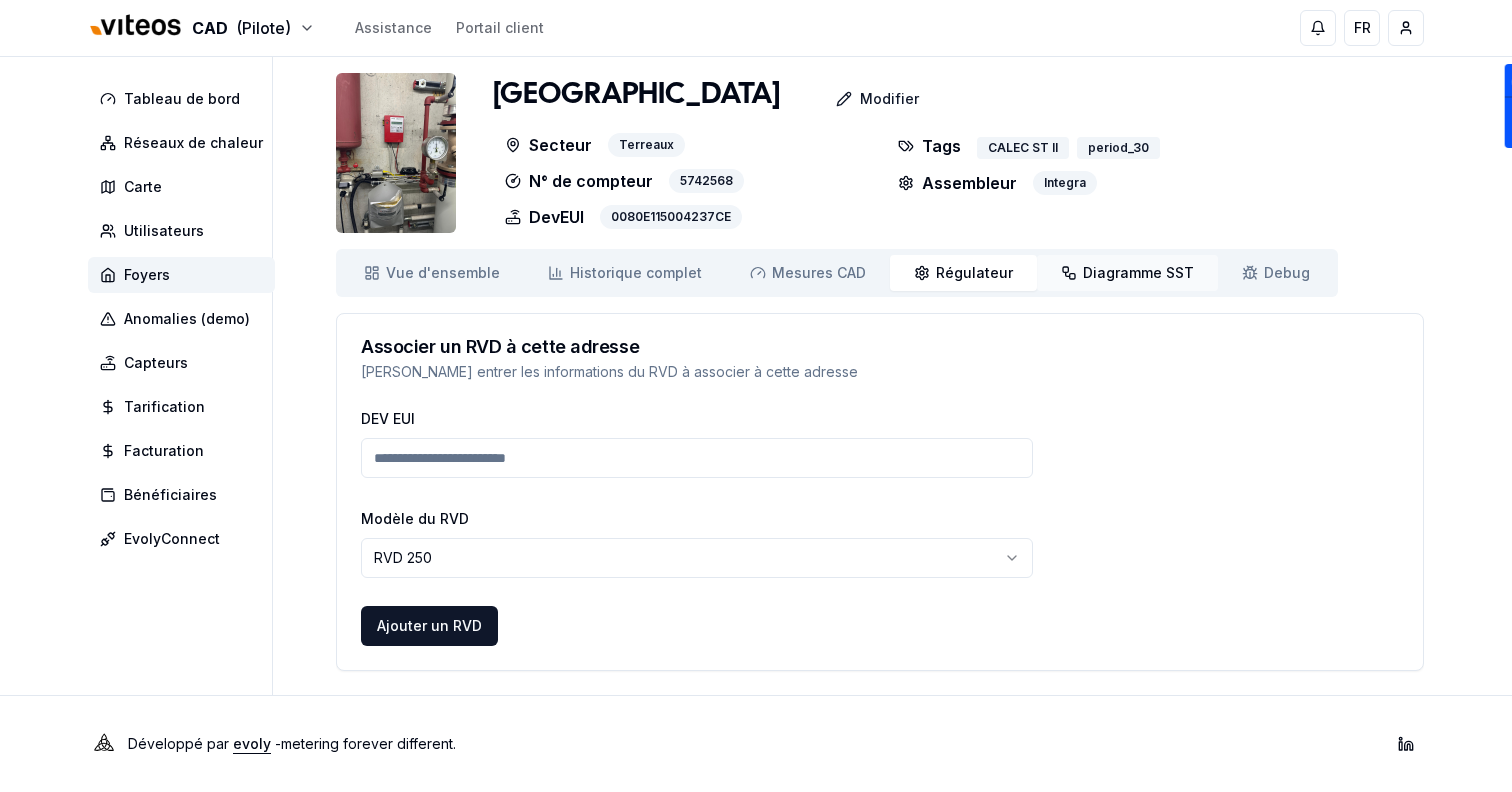 click on "Diagramme SST" at bounding box center (1138, 273) 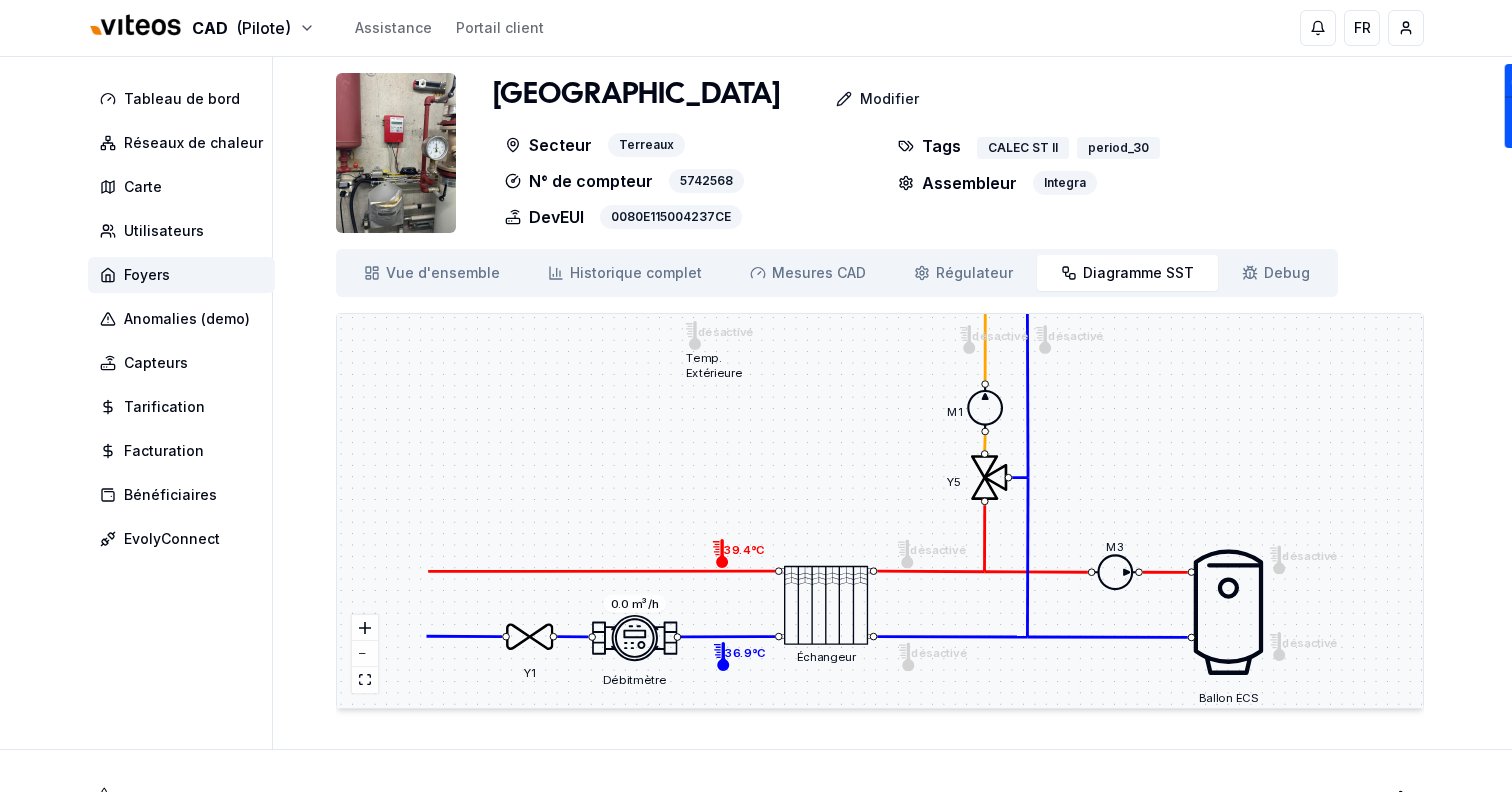 drag, startPoint x: 933, startPoint y: 434, endPoint x: 913, endPoint y: 305, distance: 130.54118 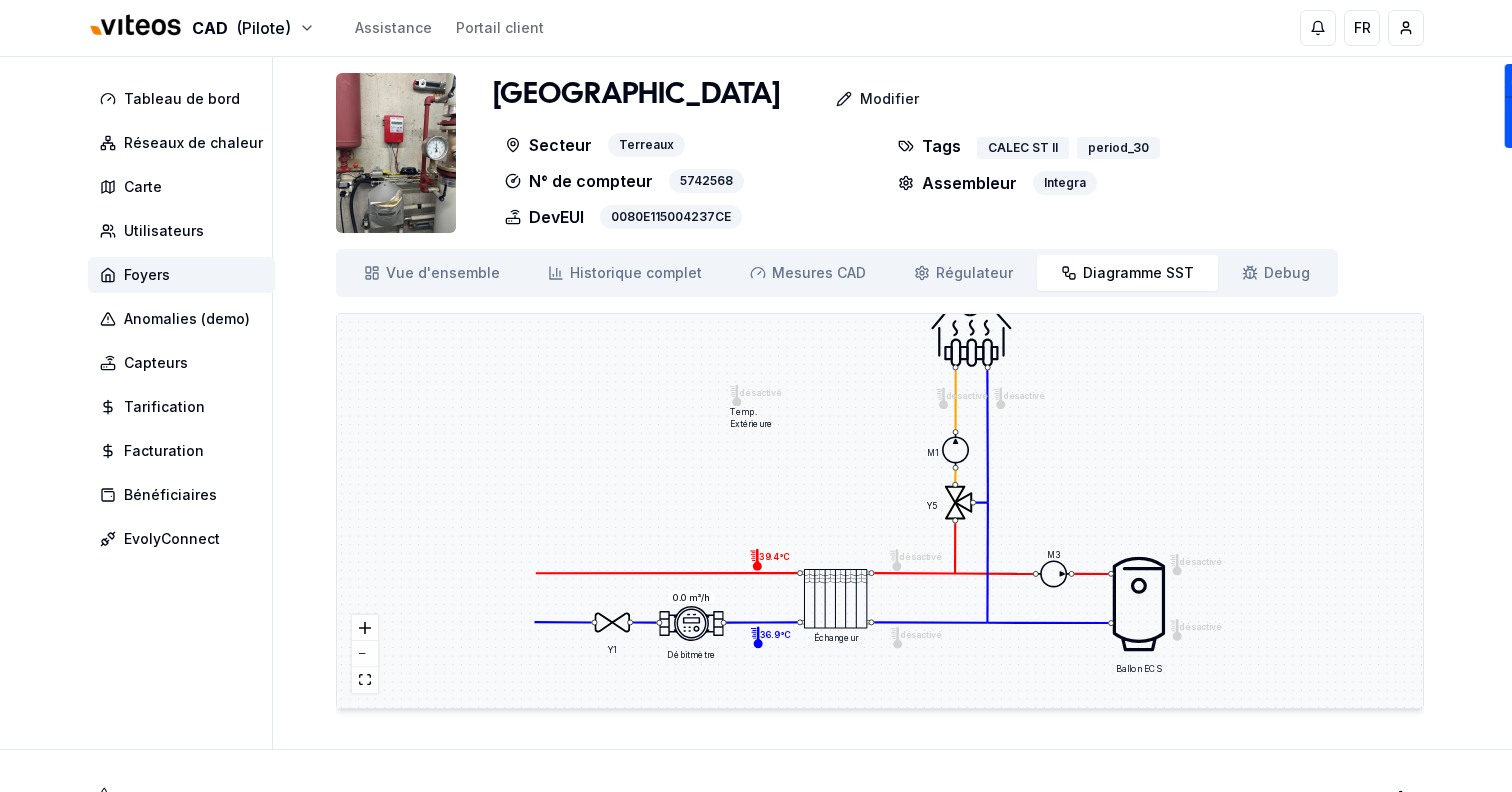 drag, startPoint x: 865, startPoint y: 445, endPoint x: 865, endPoint y: 478, distance: 33 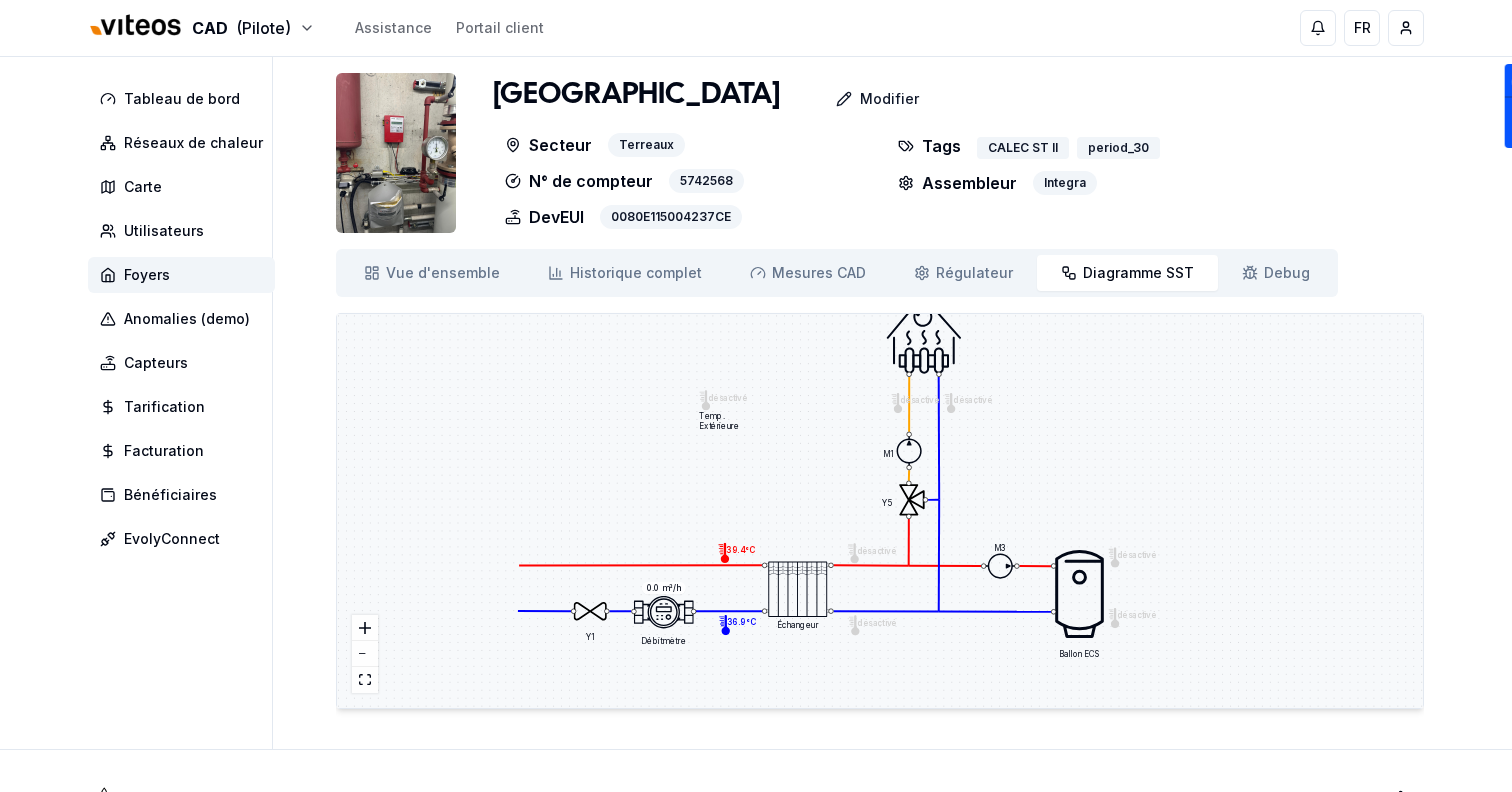drag, startPoint x: 865, startPoint y: 478, endPoint x: 825, endPoint y: 477, distance: 40.012497 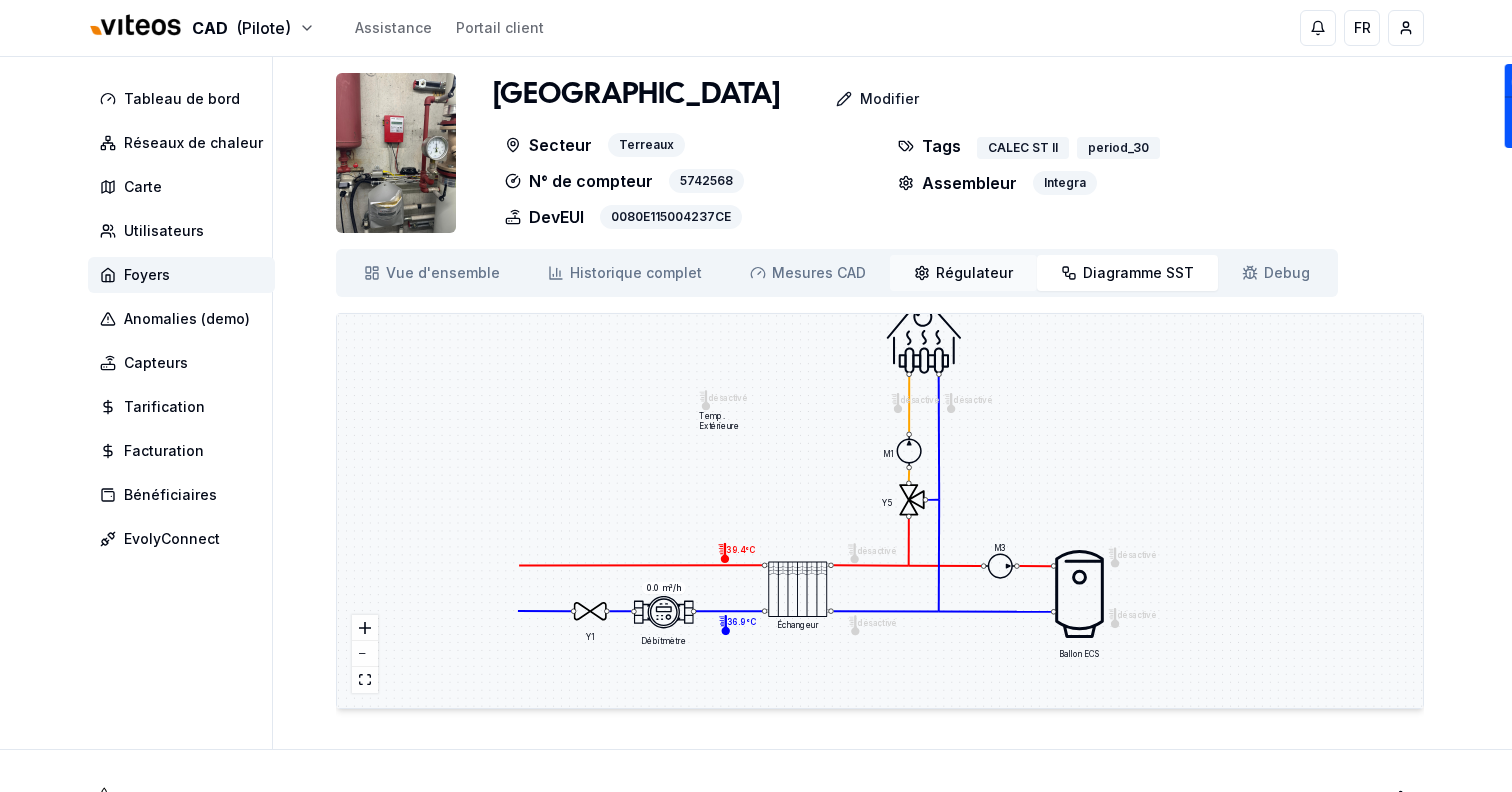 click on "Régulateur" at bounding box center [974, 273] 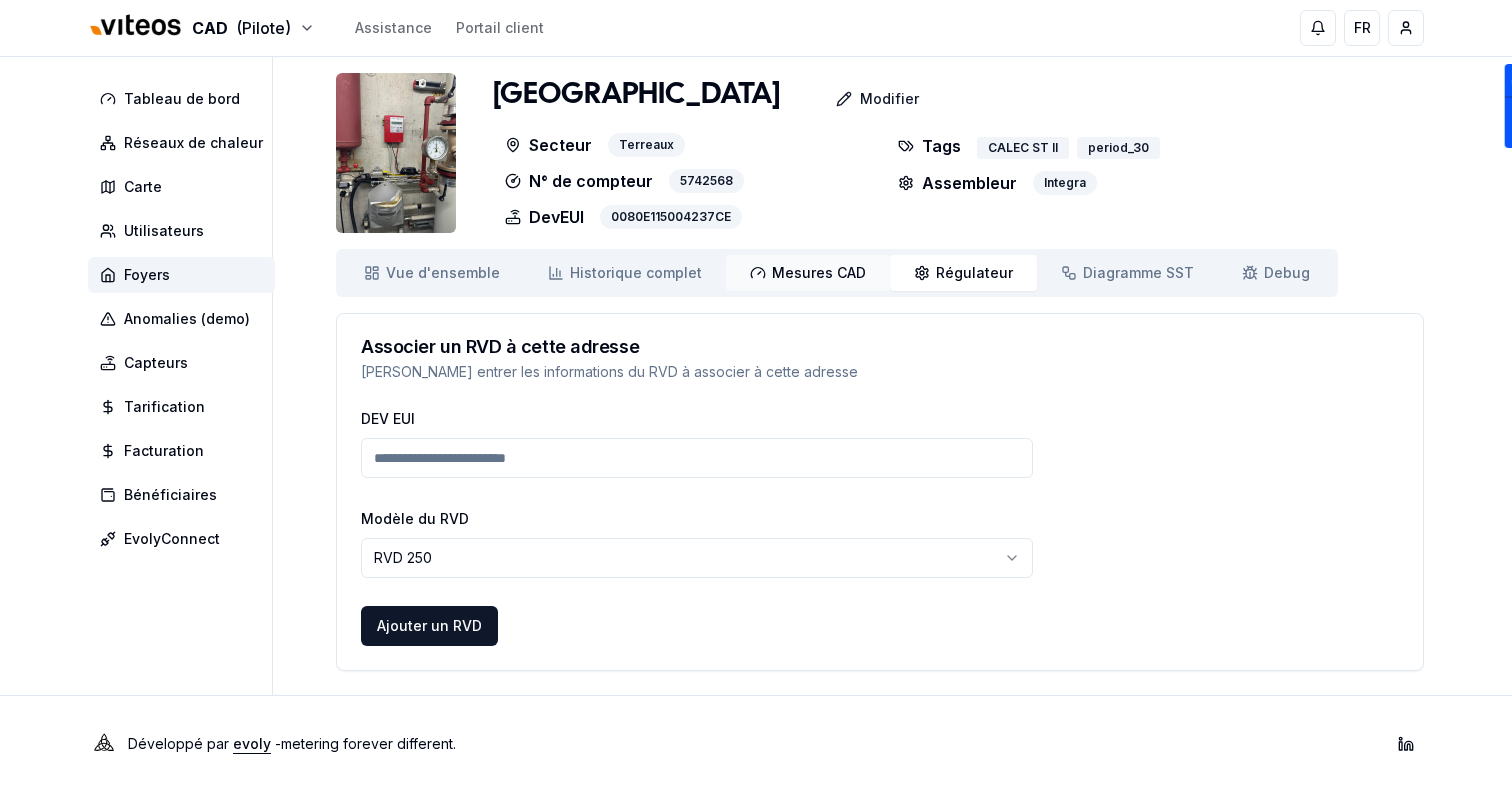 click on "Mesures CAD" at bounding box center [819, 273] 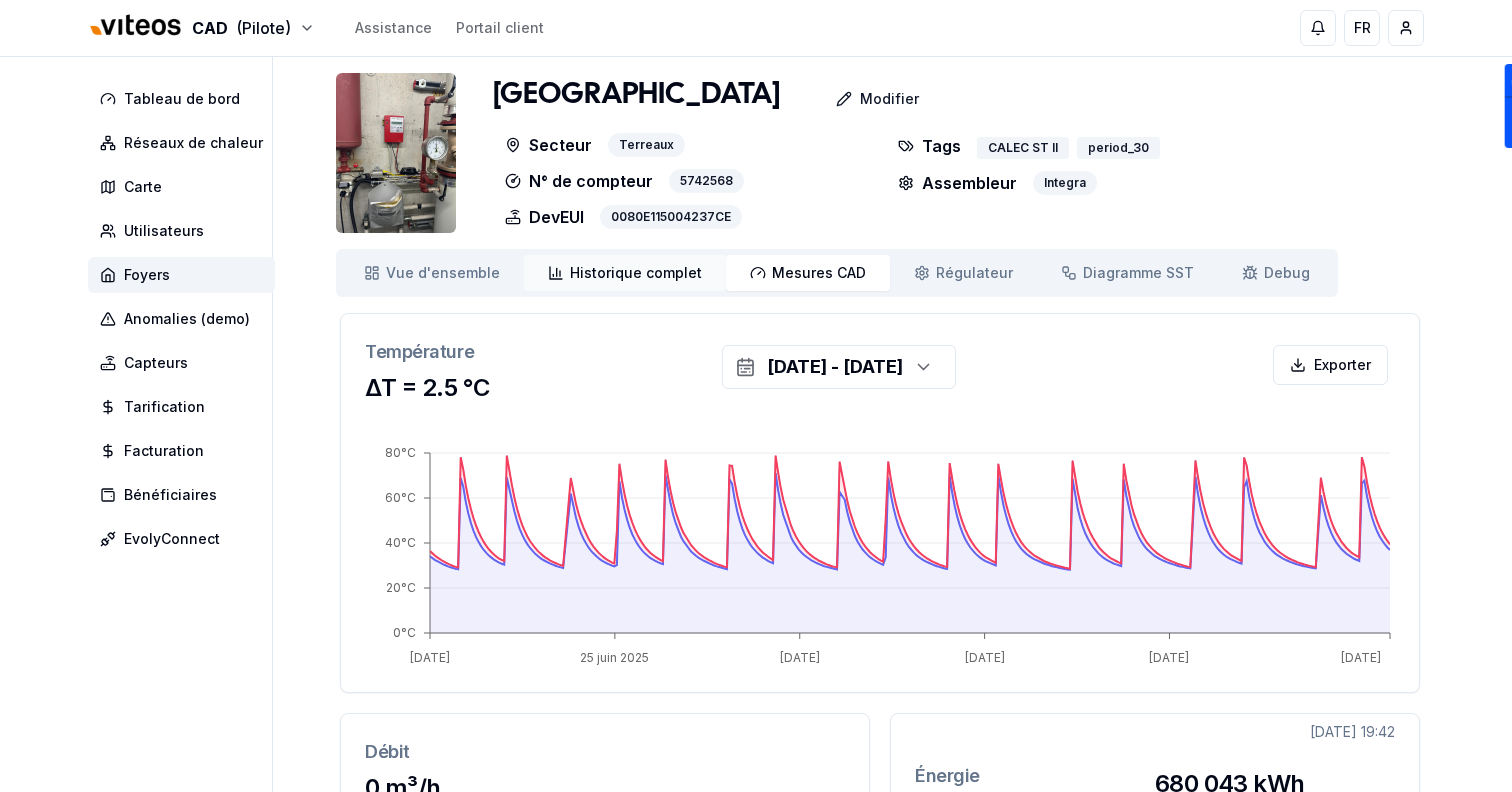 click on "Historique complet" at bounding box center (636, 273) 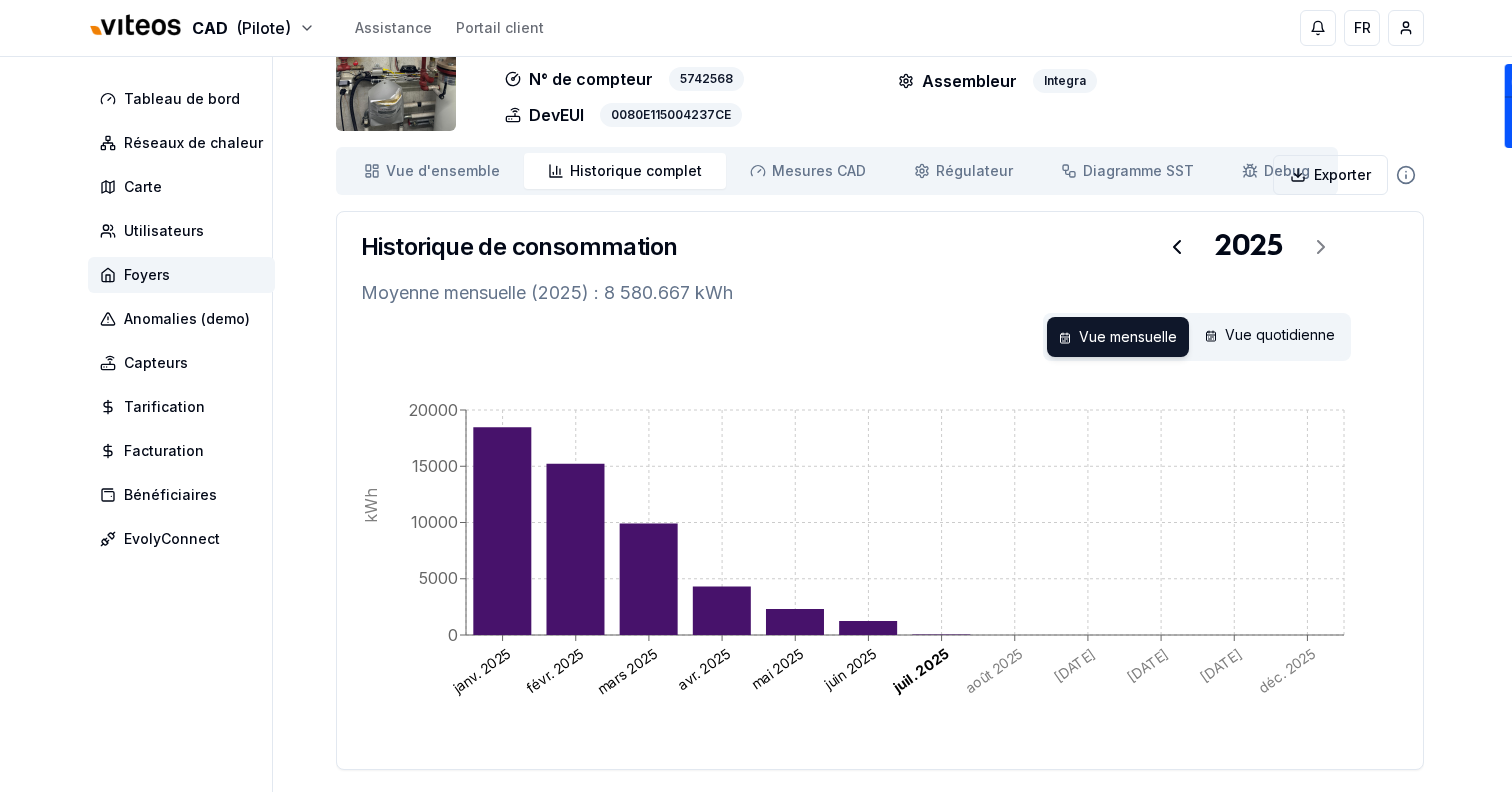 scroll, scrollTop: 108, scrollLeft: 0, axis: vertical 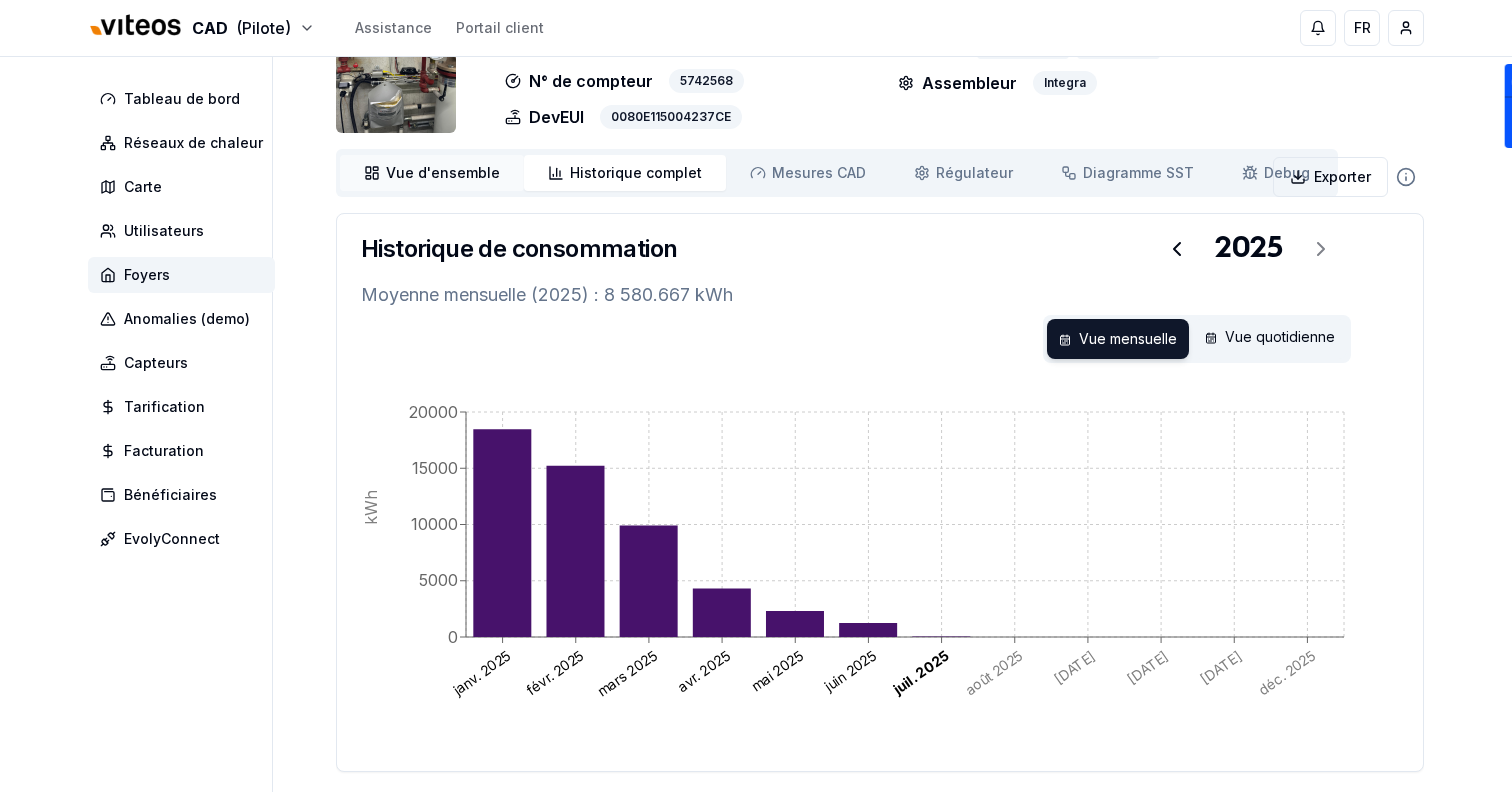 click on "Vue d'ensemble" at bounding box center (443, 173) 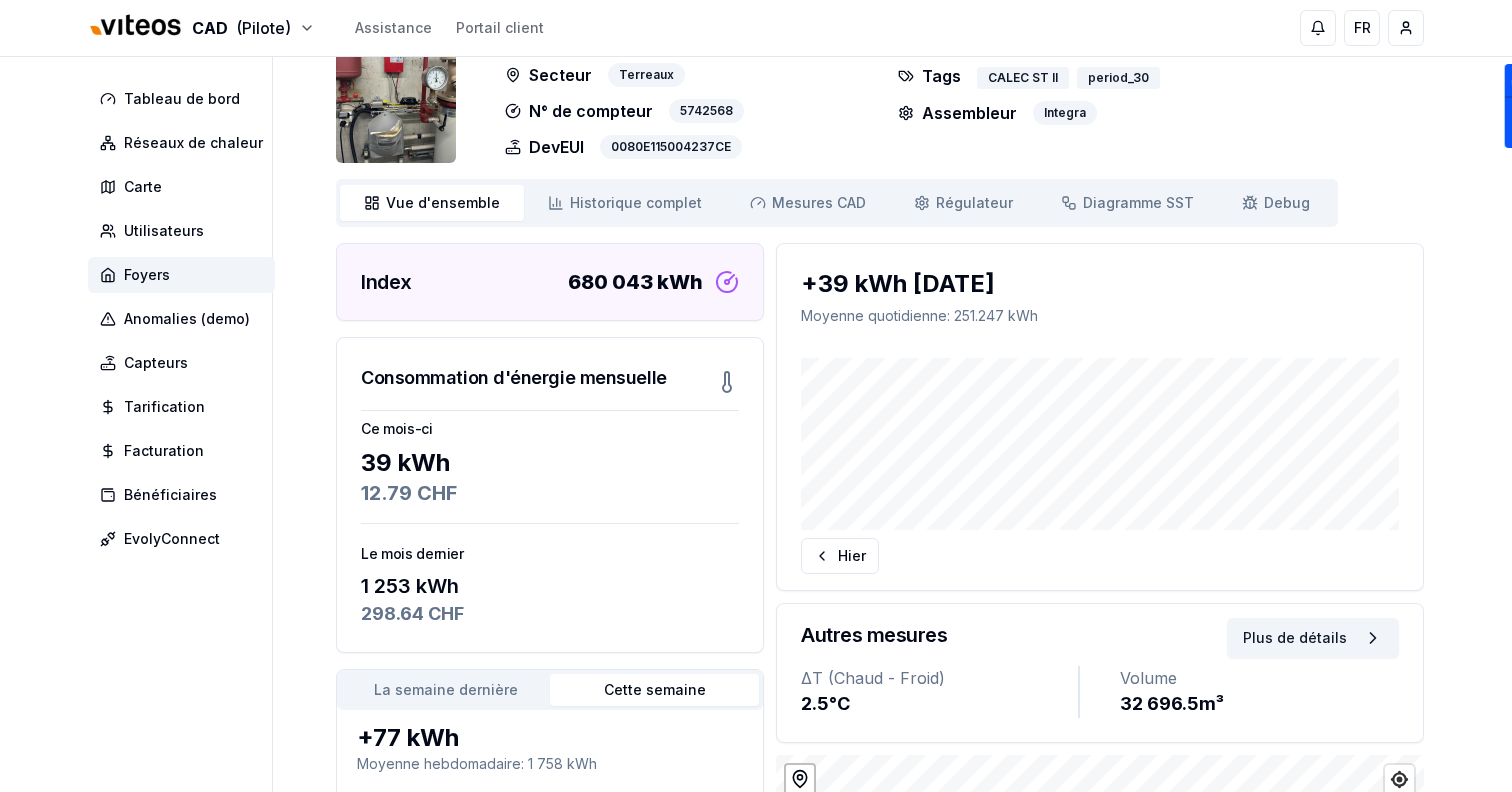 scroll, scrollTop: 0, scrollLeft: 0, axis: both 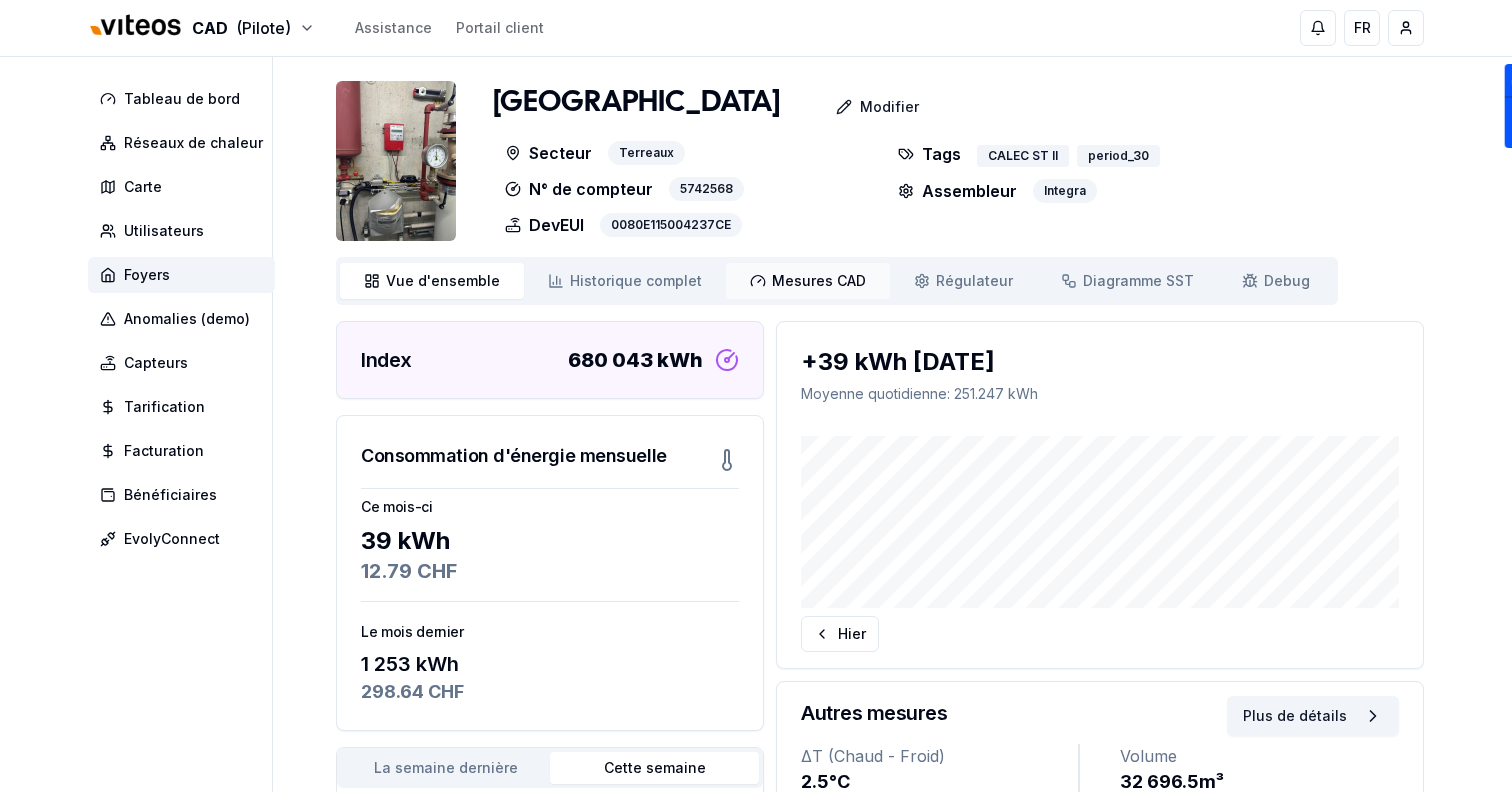 click on "Mesures CAD Mes. CAD" at bounding box center (808, 281) 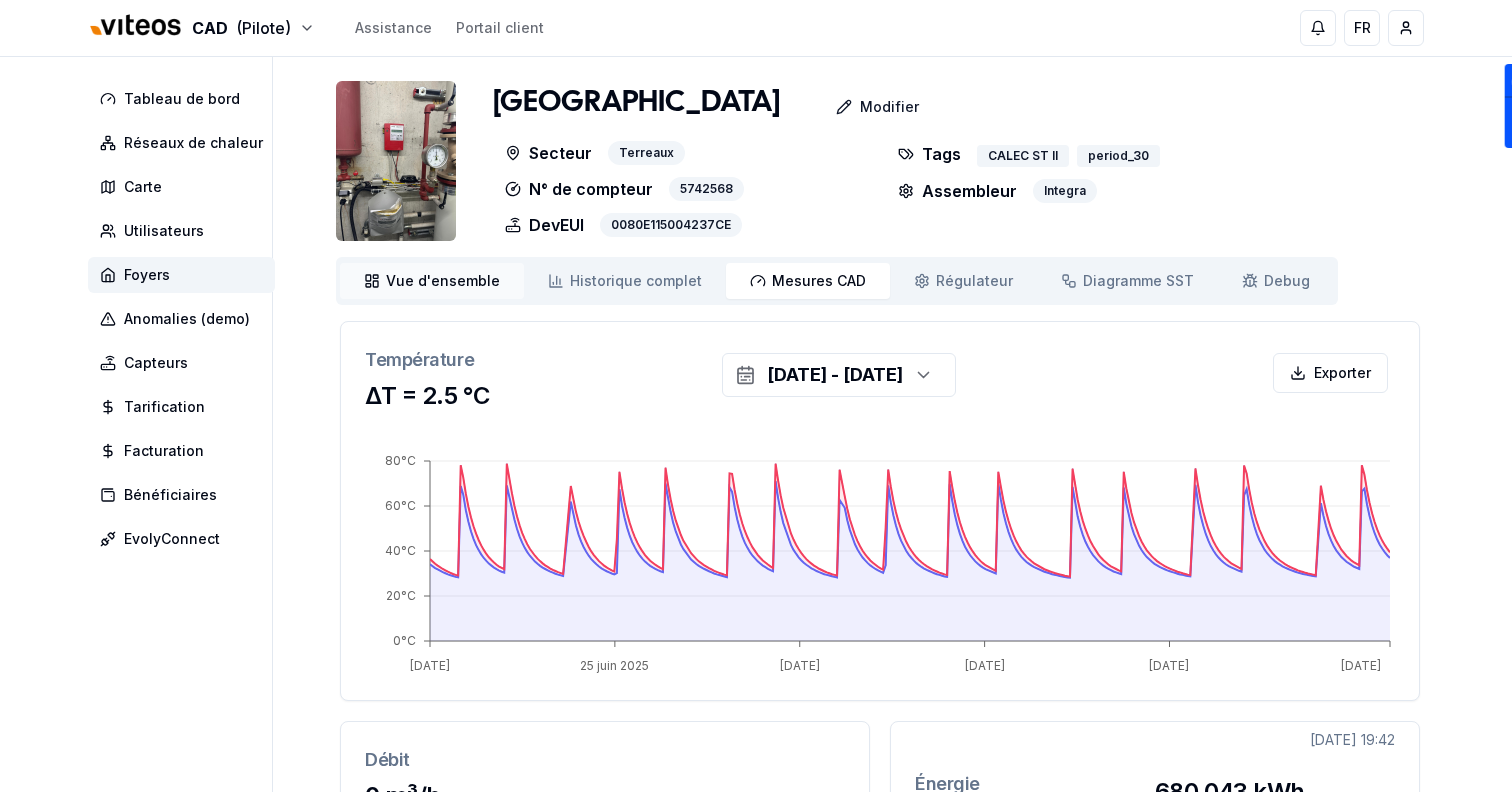 click on "Vue d'ensemble ensemble" at bounding box center (432, 281) 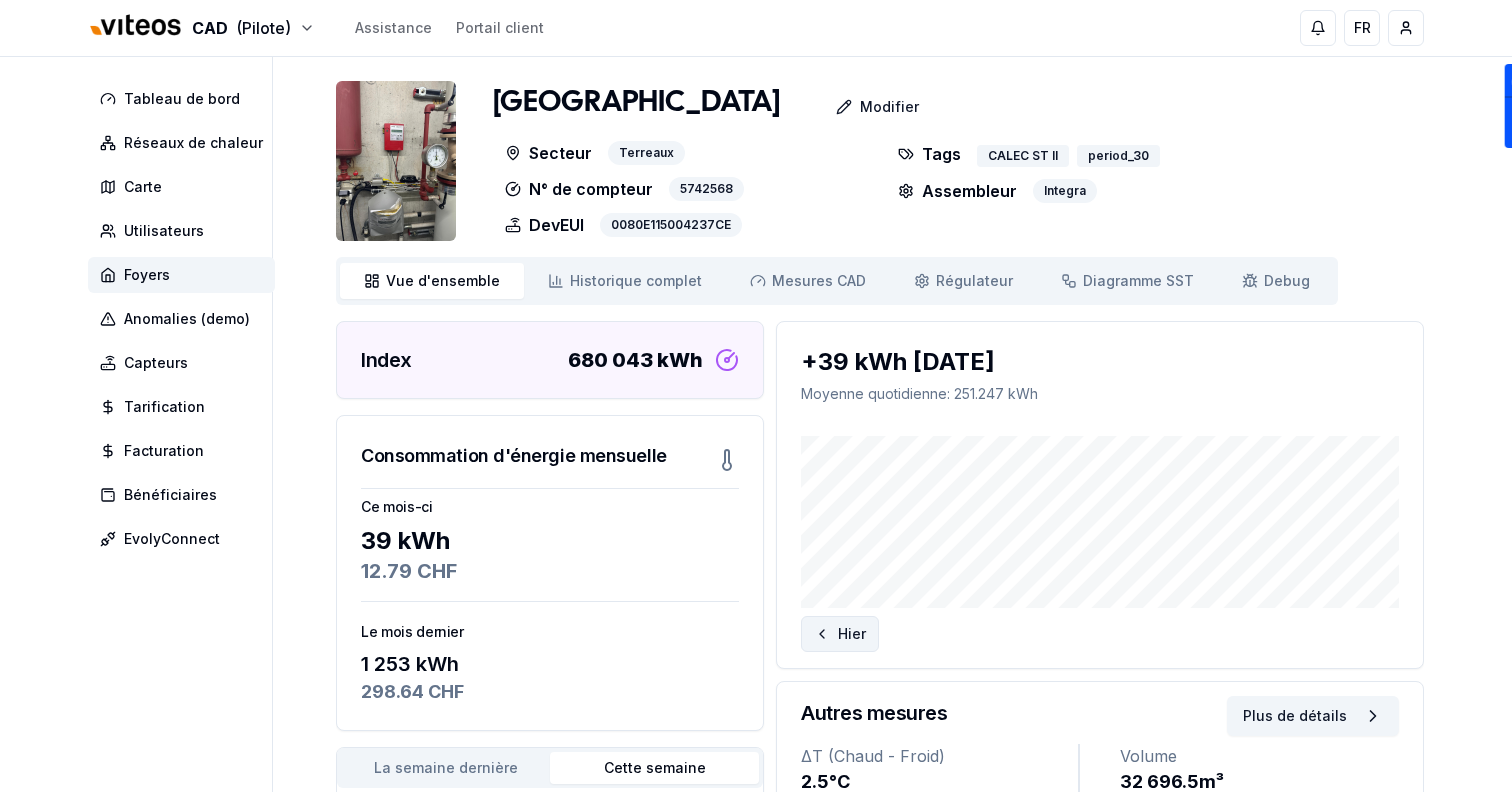 click on "Hier" at bounding box center (840, 634) 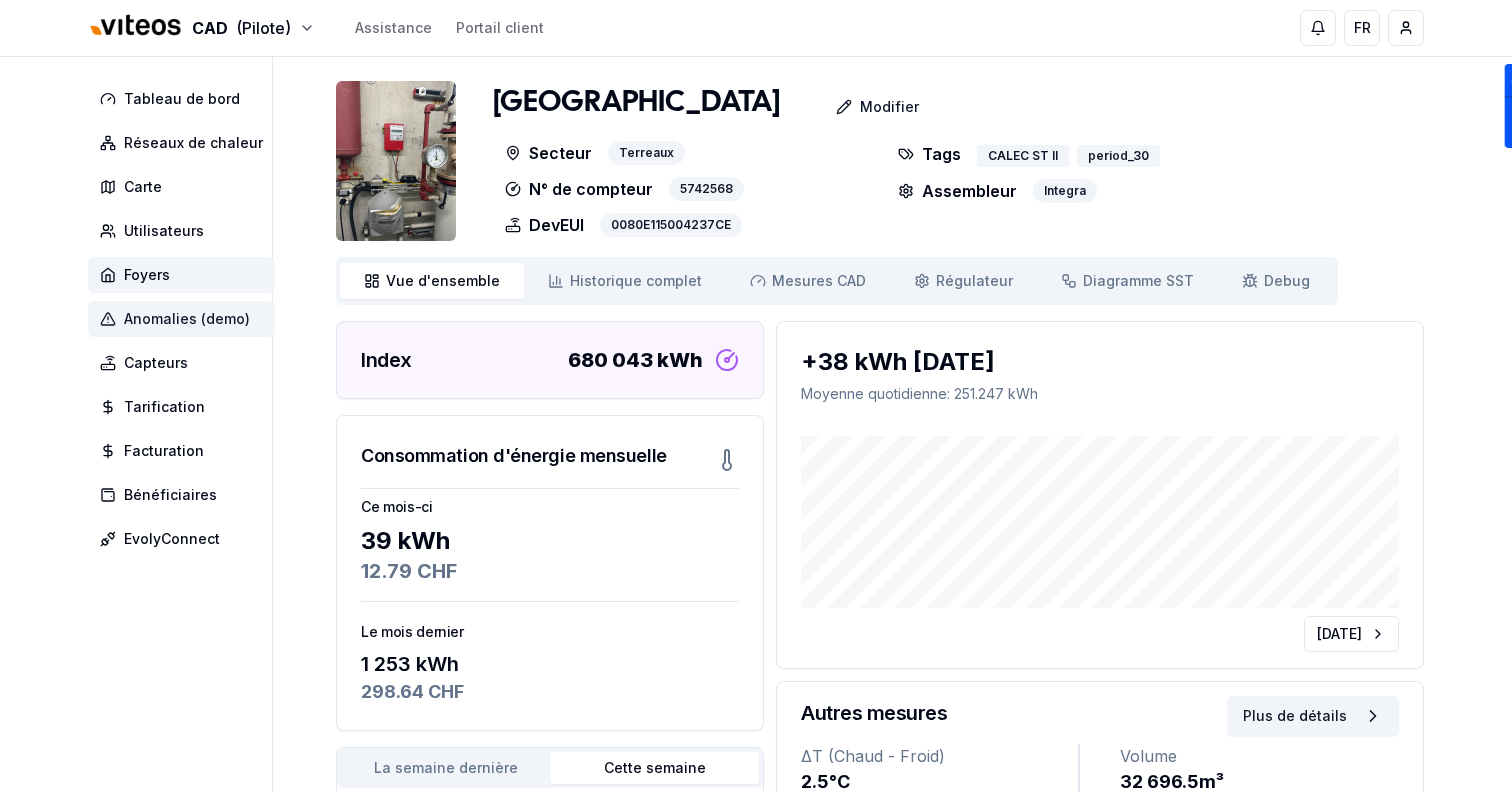 click on "Anomalies (demo)" at bounding box center [187, 319] 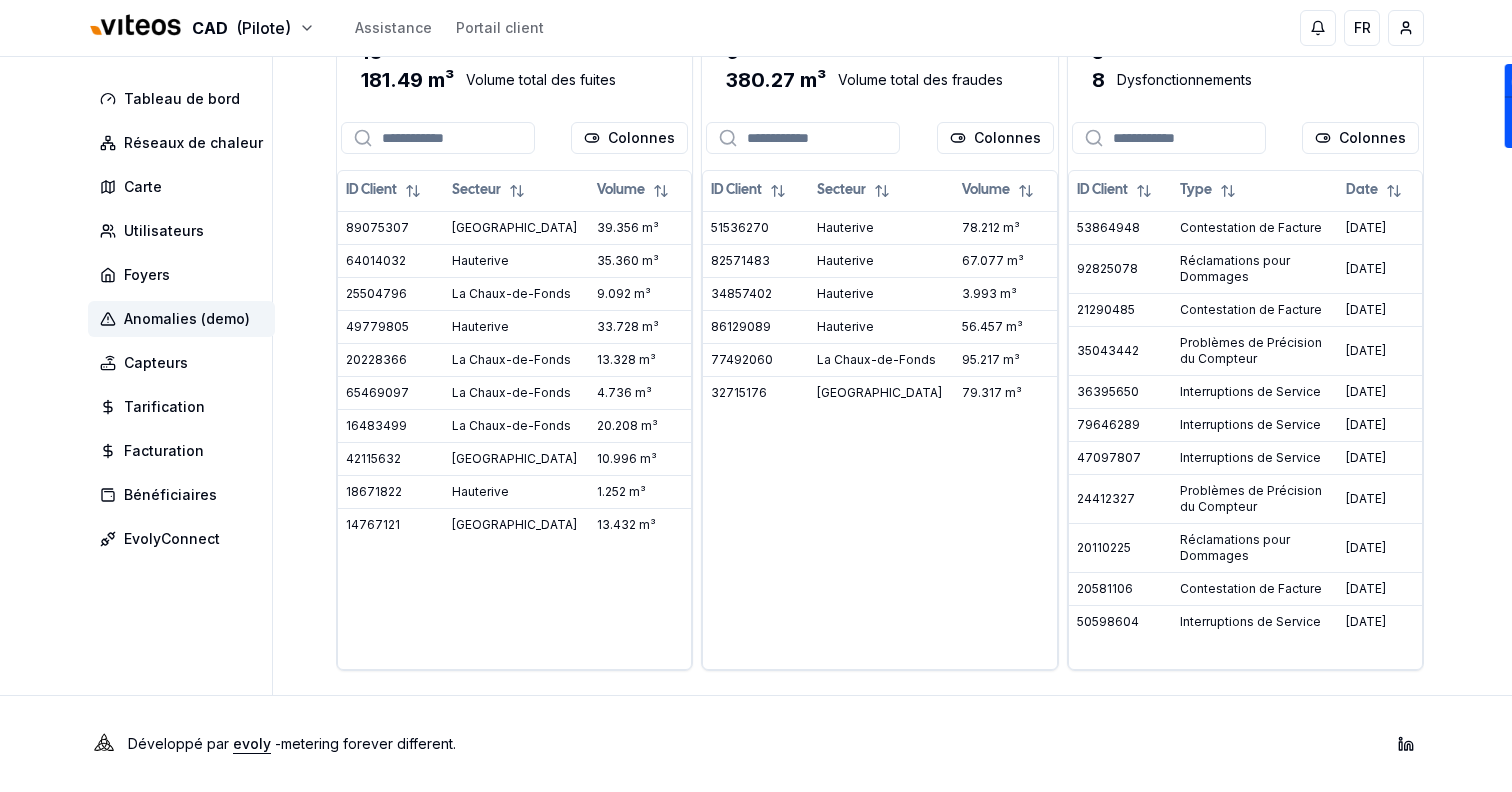 scroll, scrollTop: 0, scrollLeft: 0, axis: both 